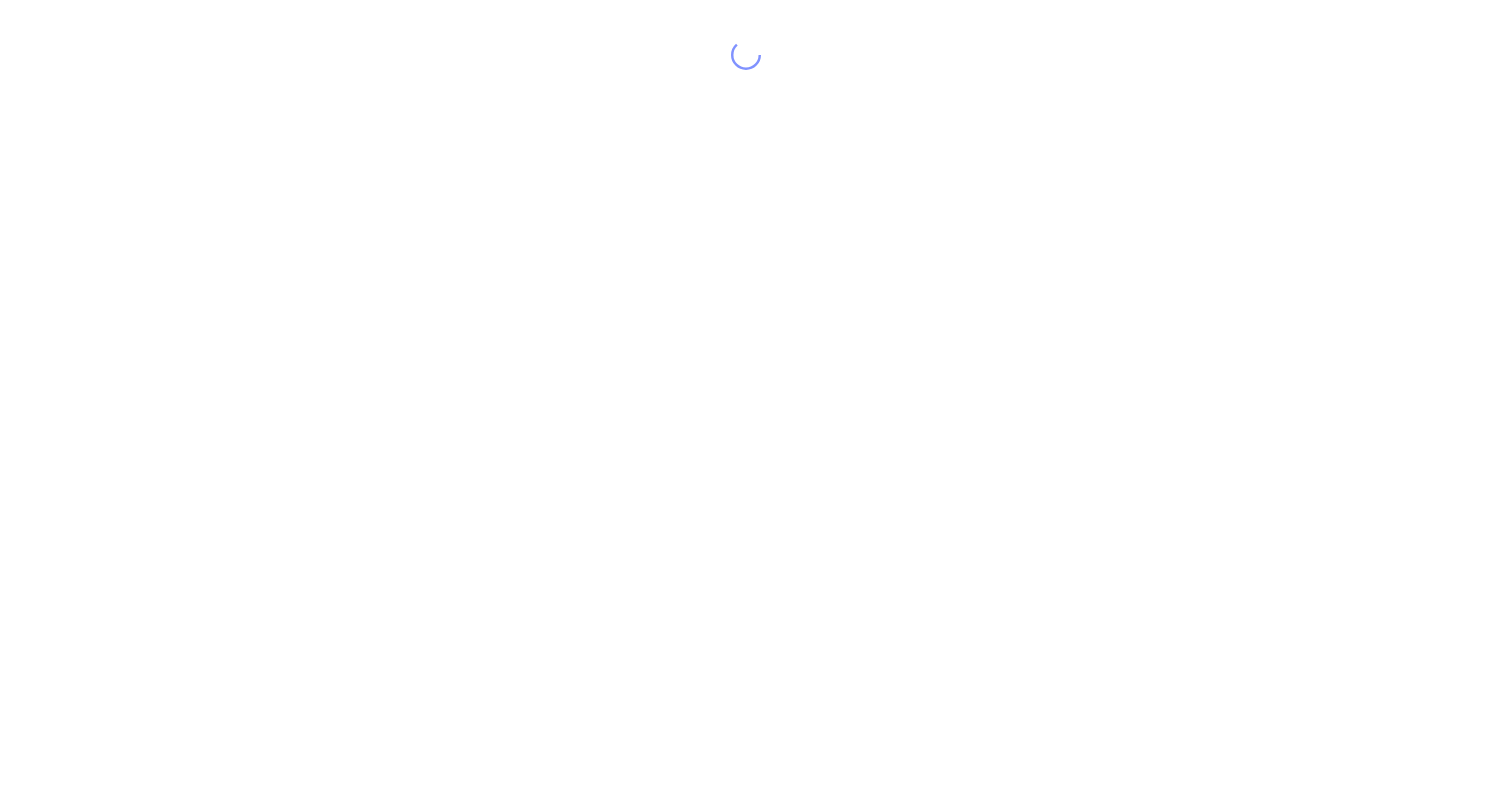 scroll, scrollTop: 0, scrollLeft: 0, axis: both 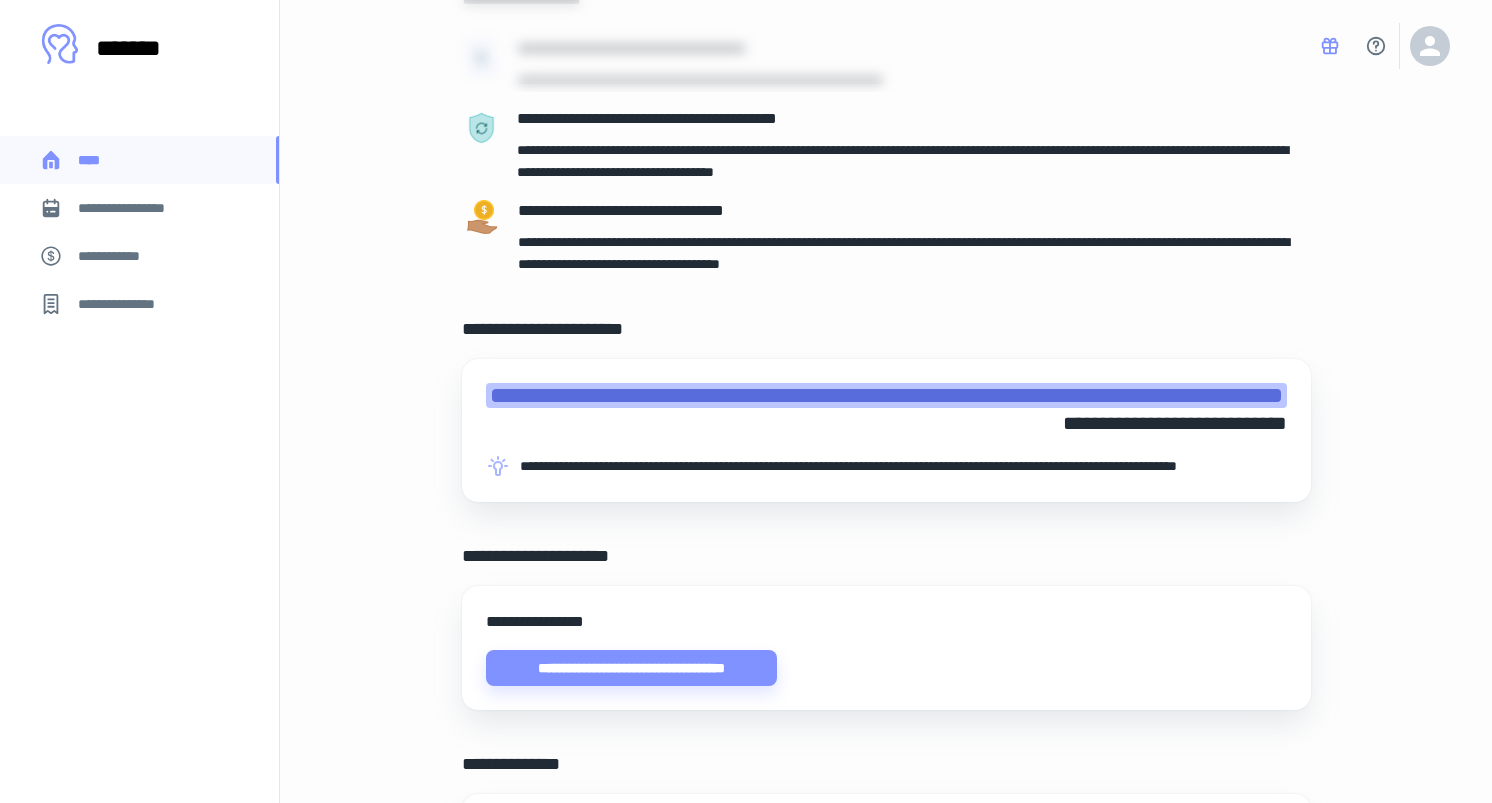 click at bounding box center [886, 395] 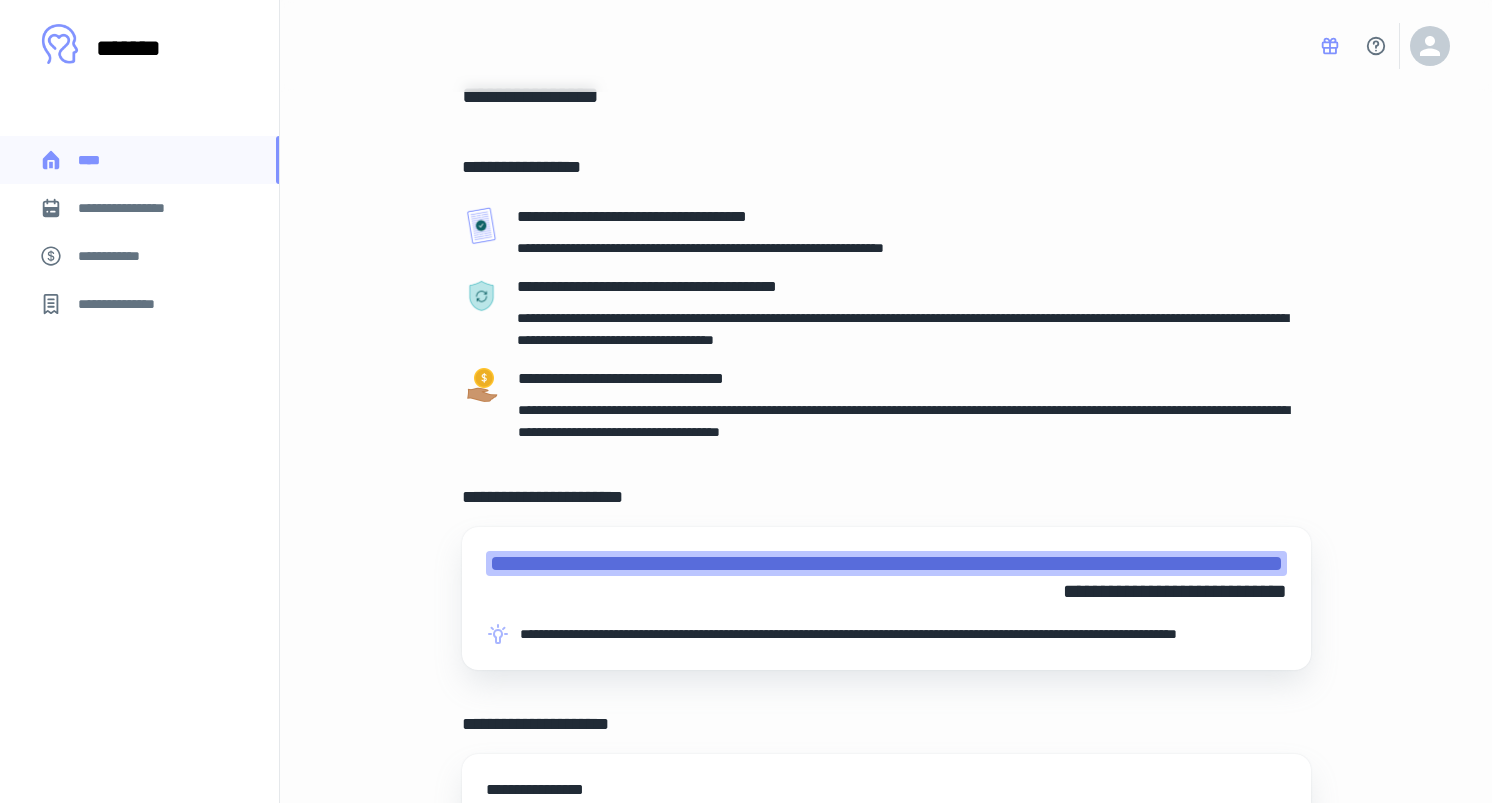 scroll, scrollTop: 0, scrollLeft: 0, axis: both 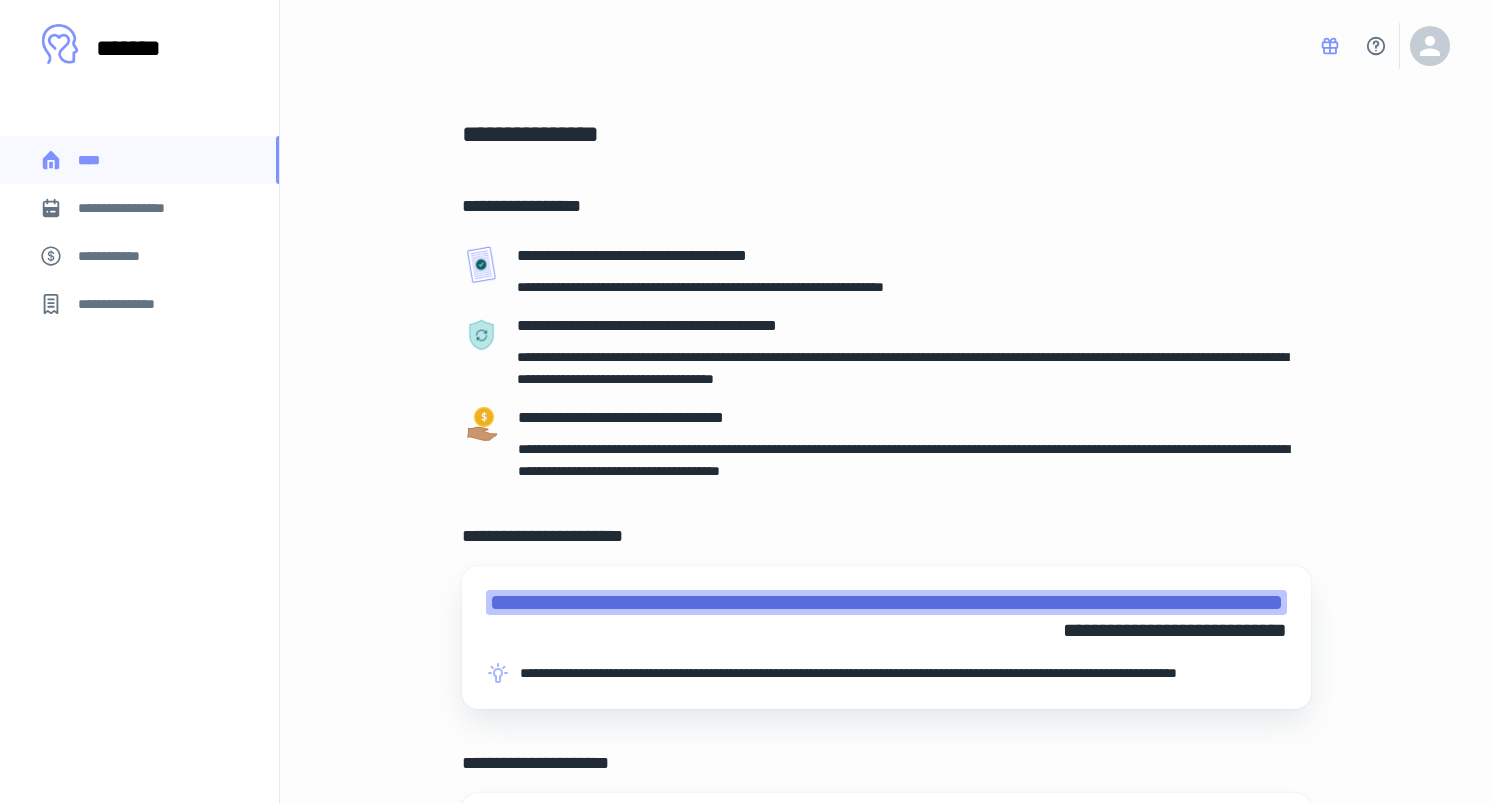 click on "**********" at bounding box center [139, 208] 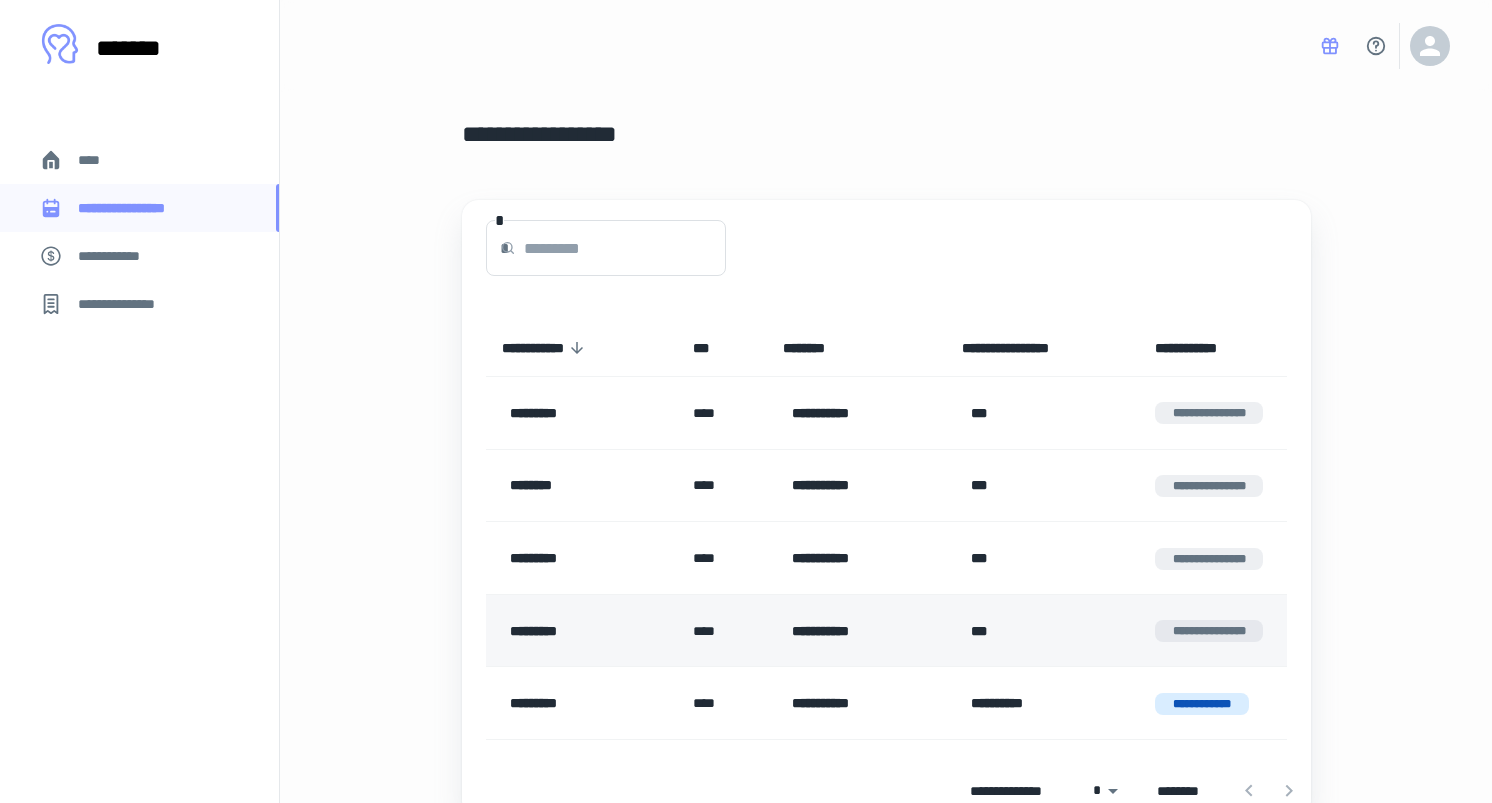 click on "**********" at bounding box center [1209, 631] 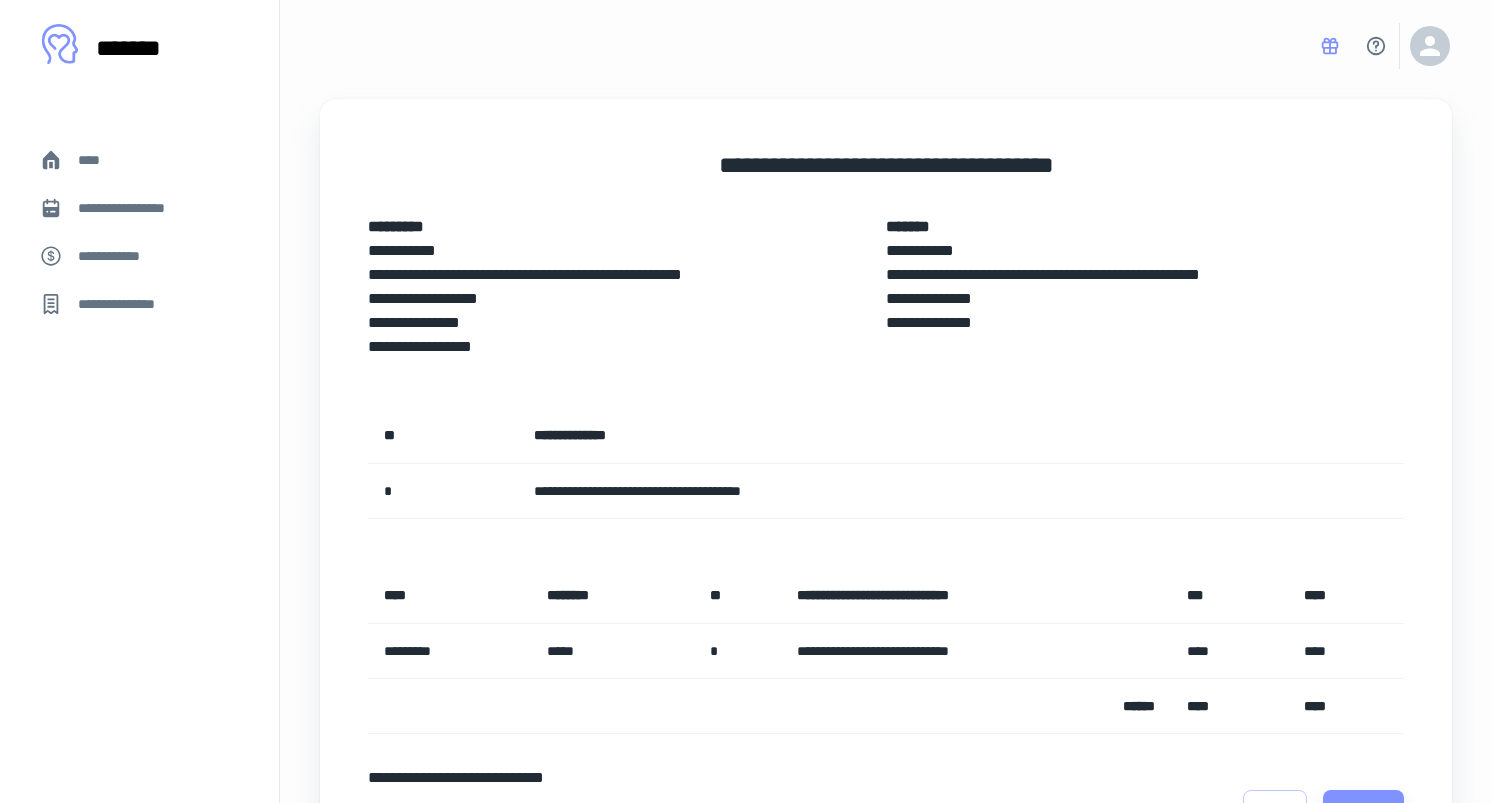 scroll, scrollTop: 2, scrollLeft: 0, axis: vertical 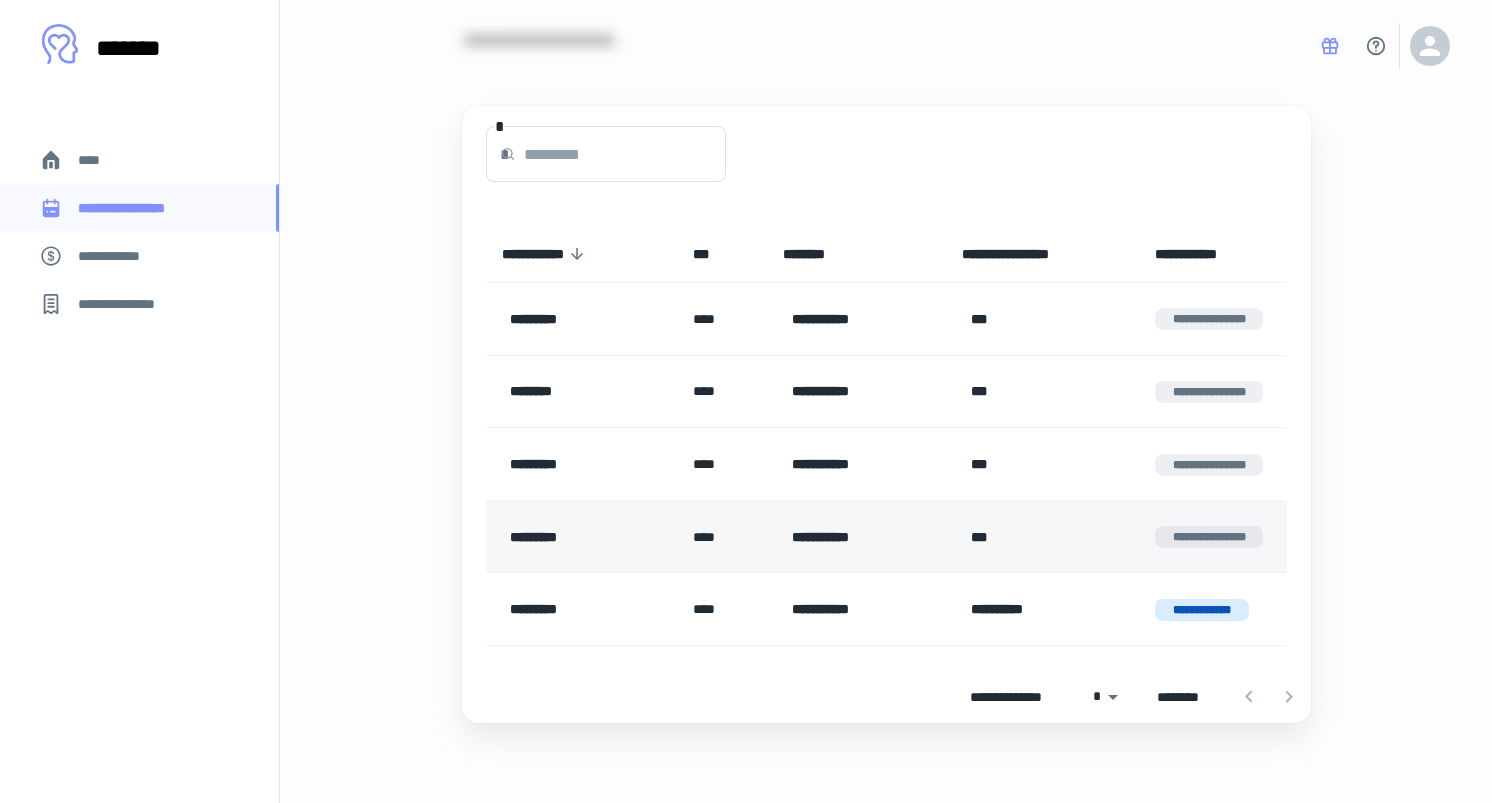 click on "***" at bounding box center (1038, 537) 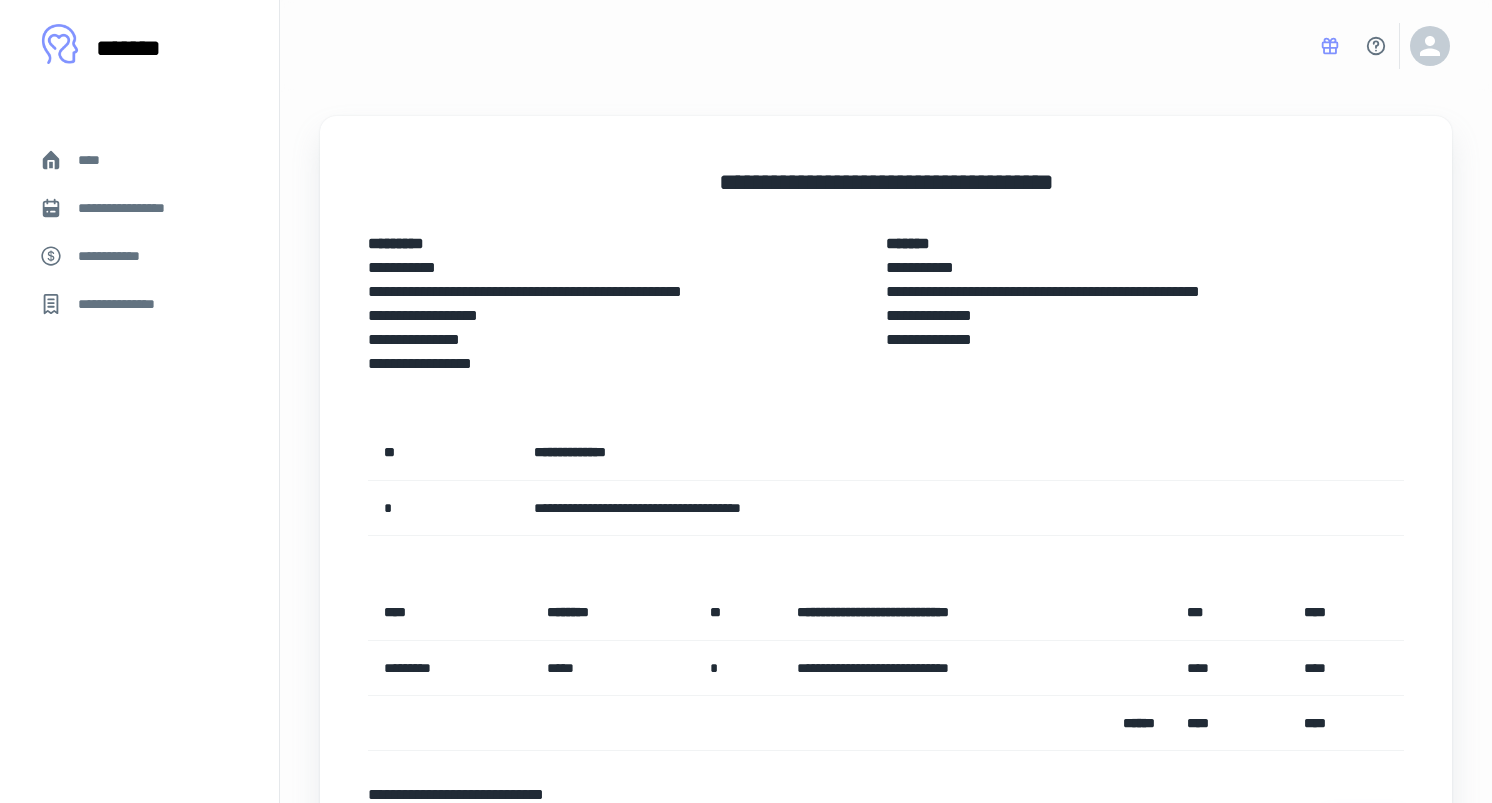 scroll, scrollTop: 168, scrollLeft: 0, axis: vertical 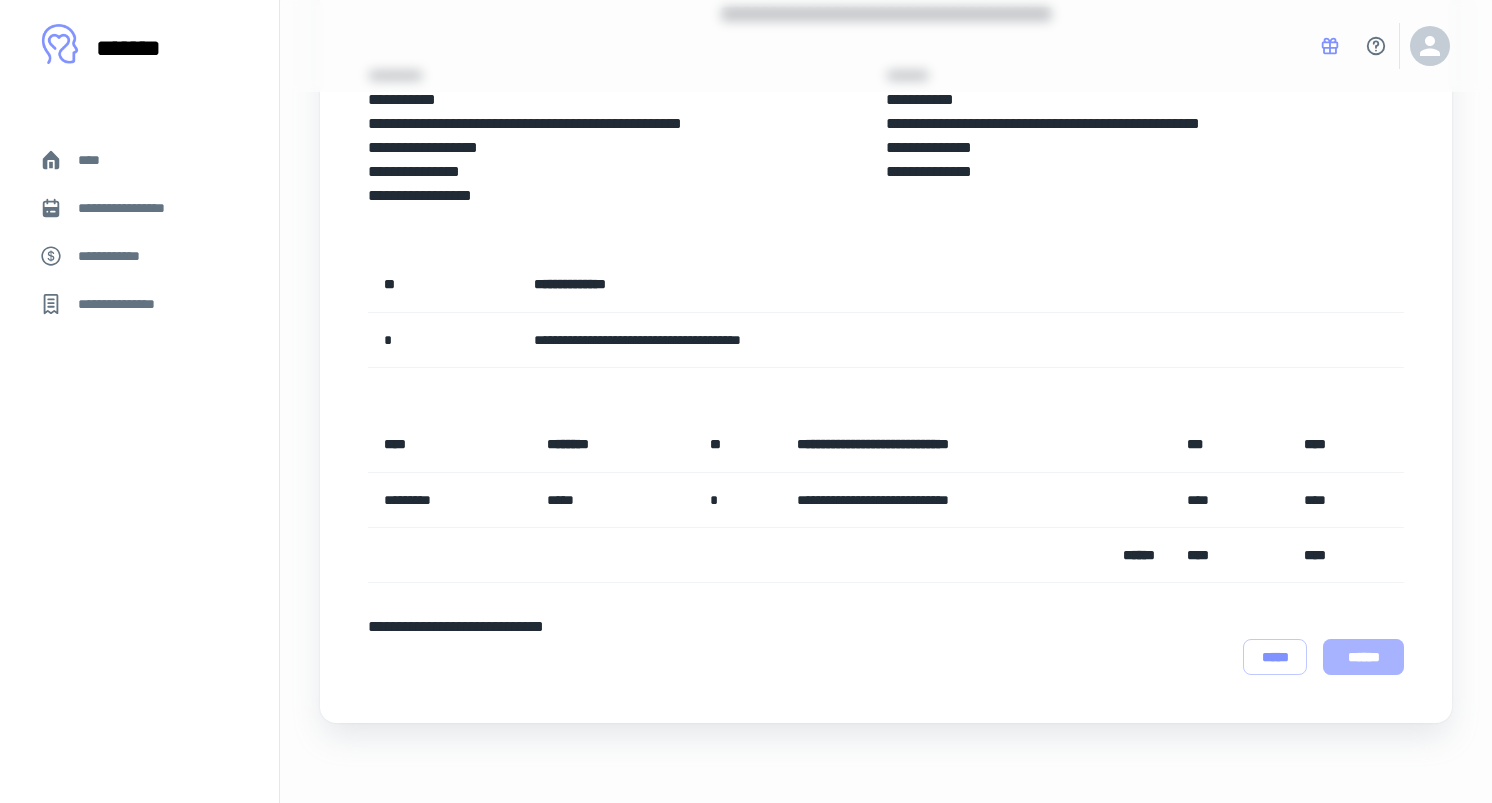 click on "******" at bounding box center [1363, 657] 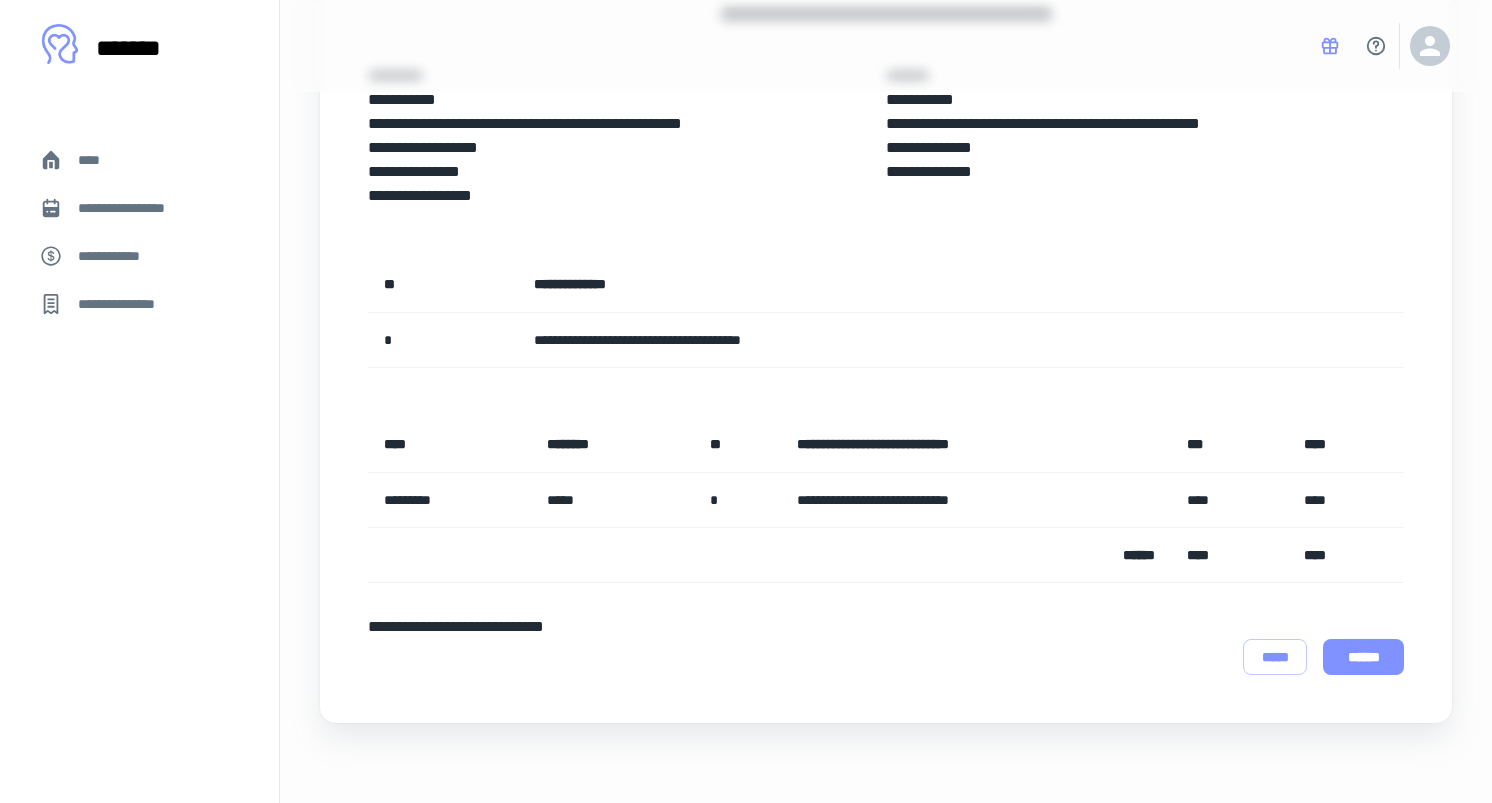 click on "******" at bounding box center (1363, 657) 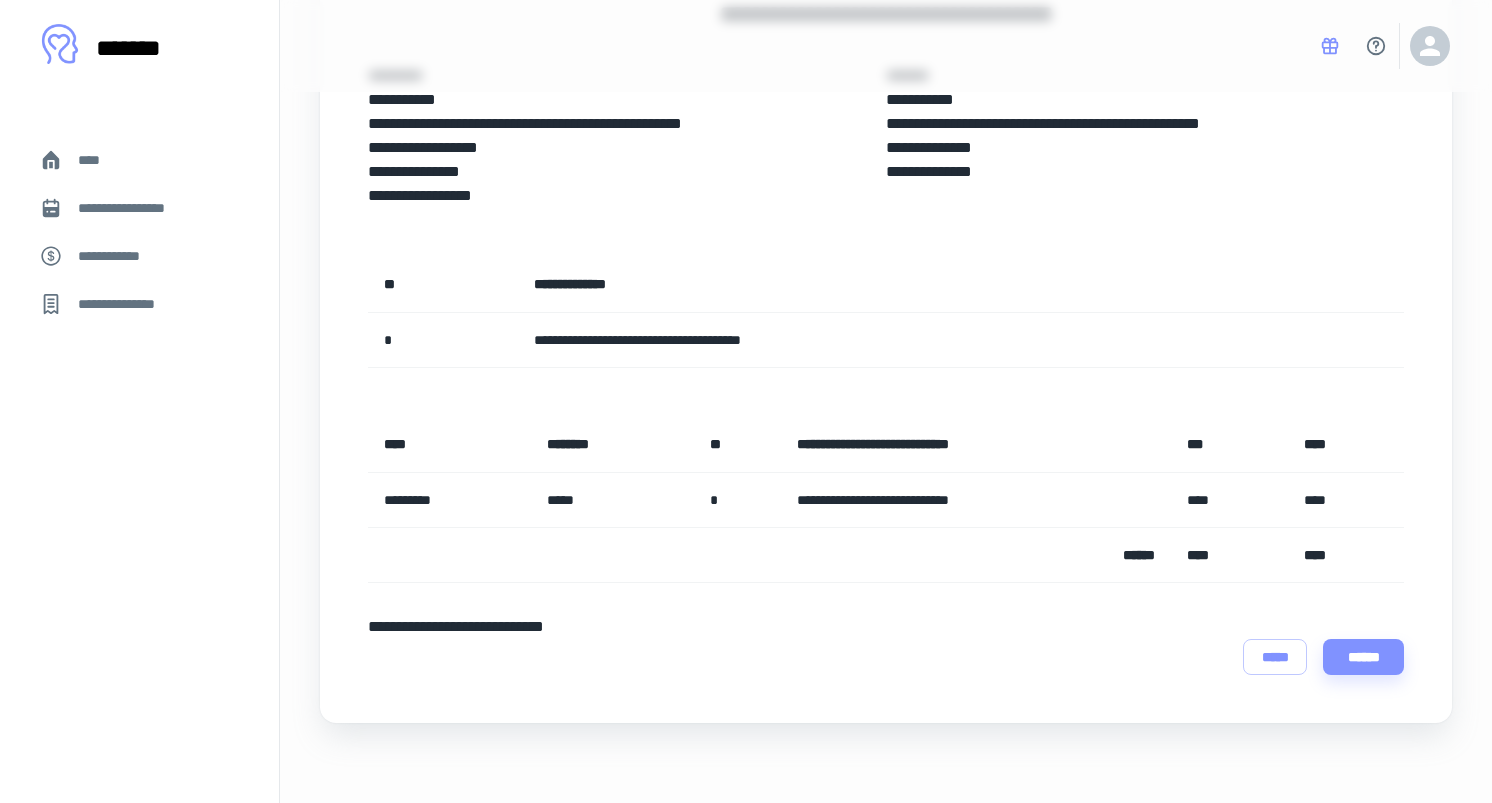 click on "**********" at bounding box center (976, 500) 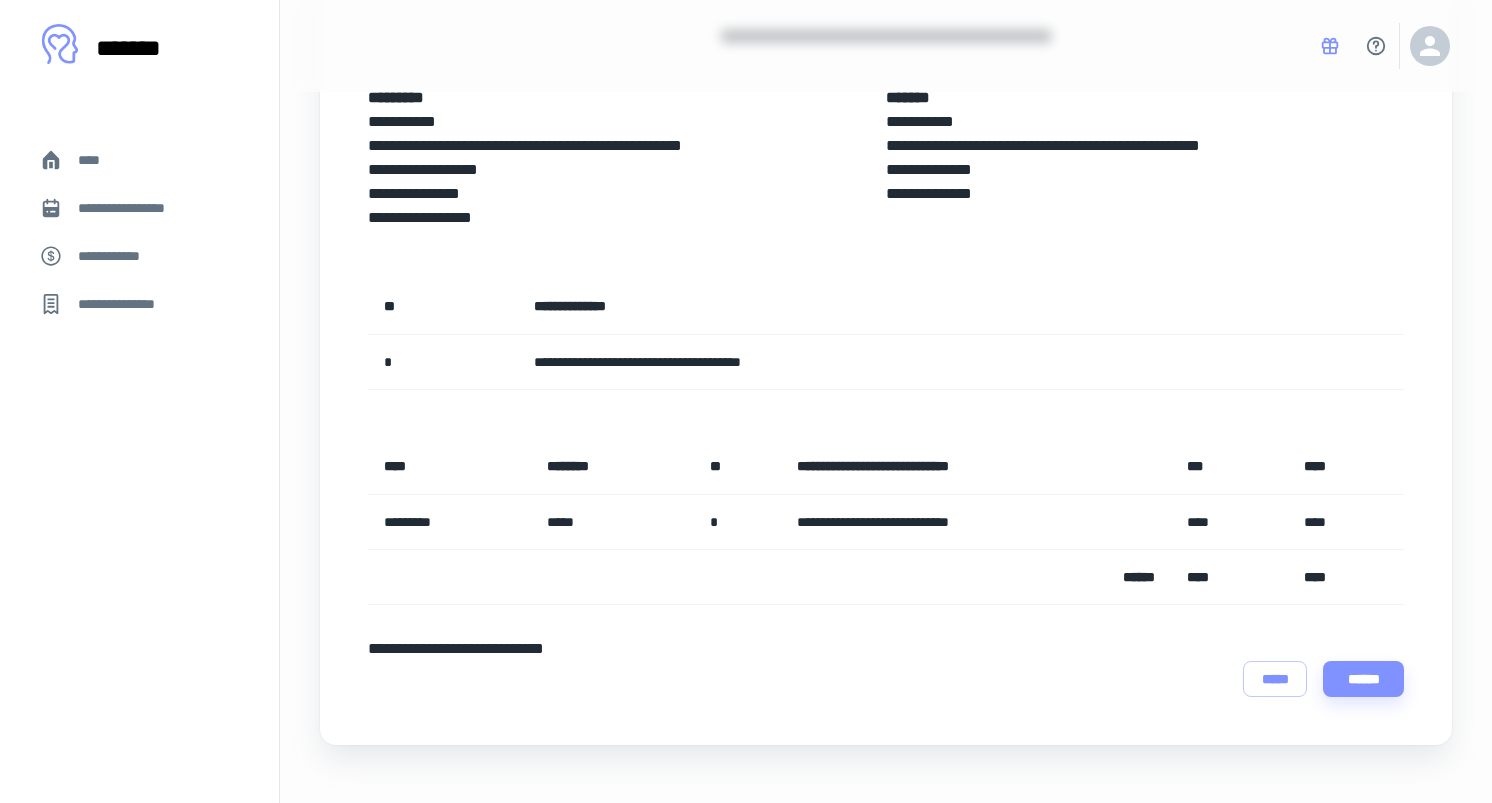 scroll, scrollTop: 168, scrollLeft: 0, axis: vertical 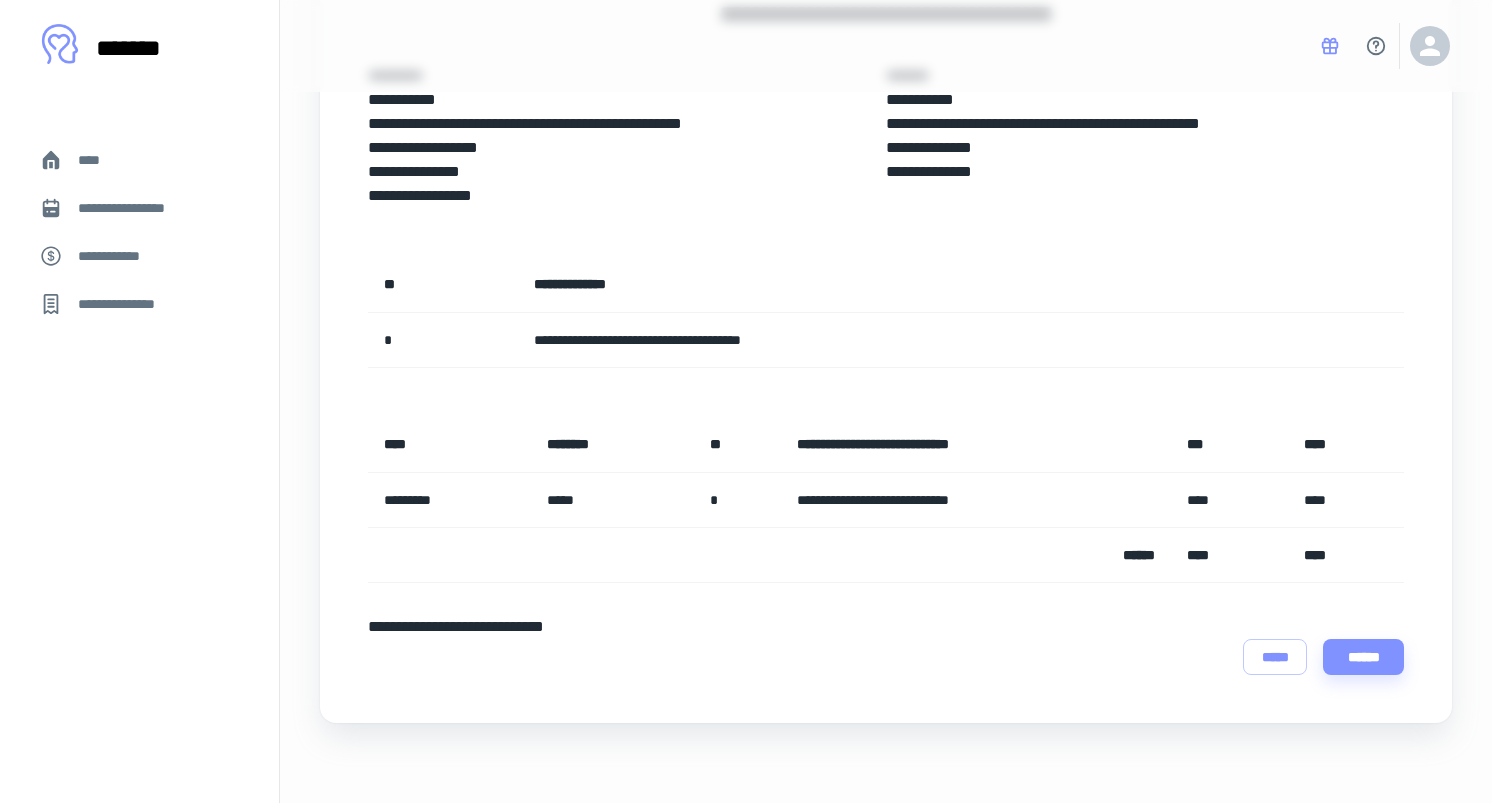 click on "**********" at bounding box center [139, 208] 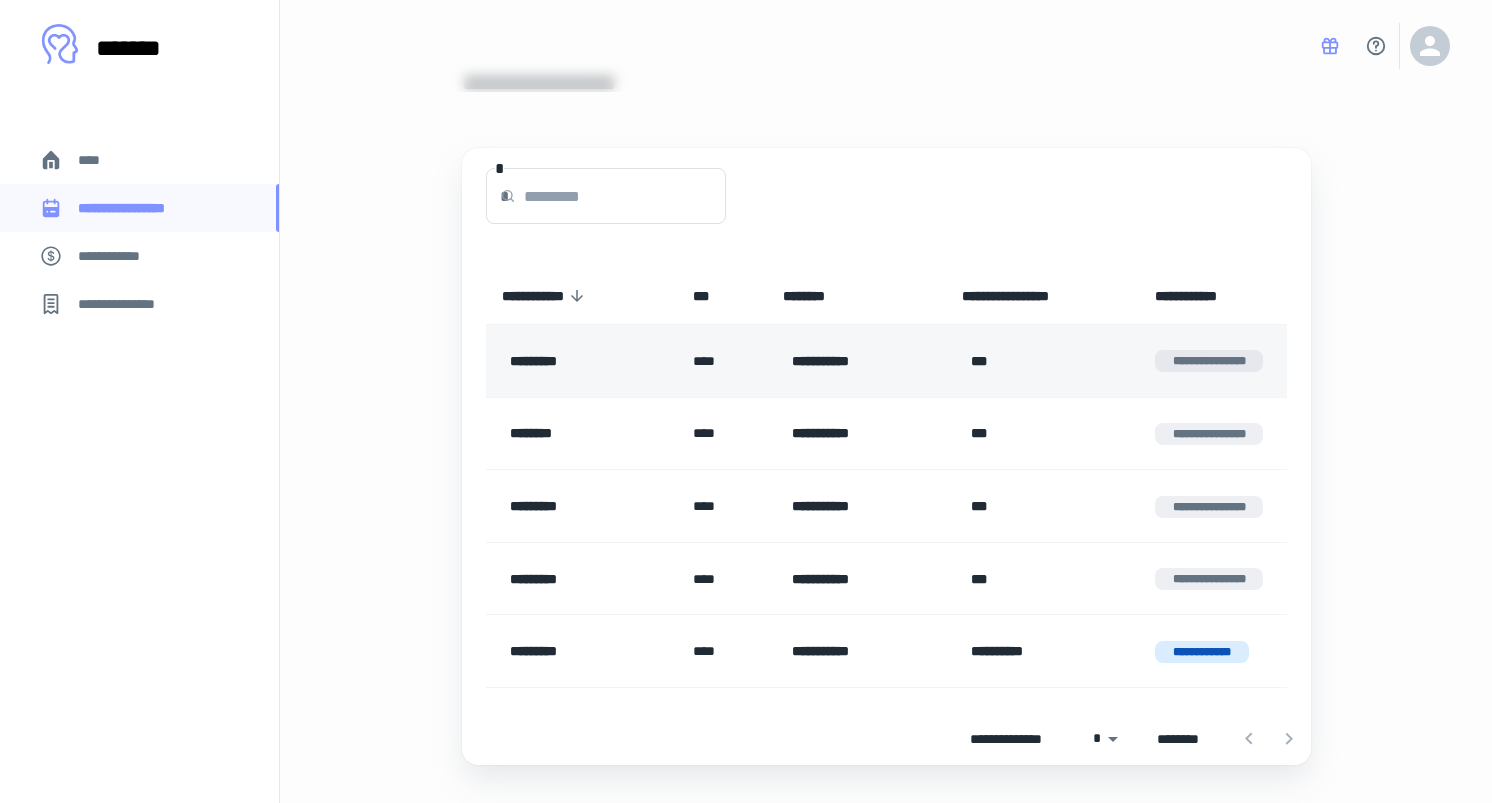 scroll, scrollTop: 50, scrollLeft: 0, axis: vertical 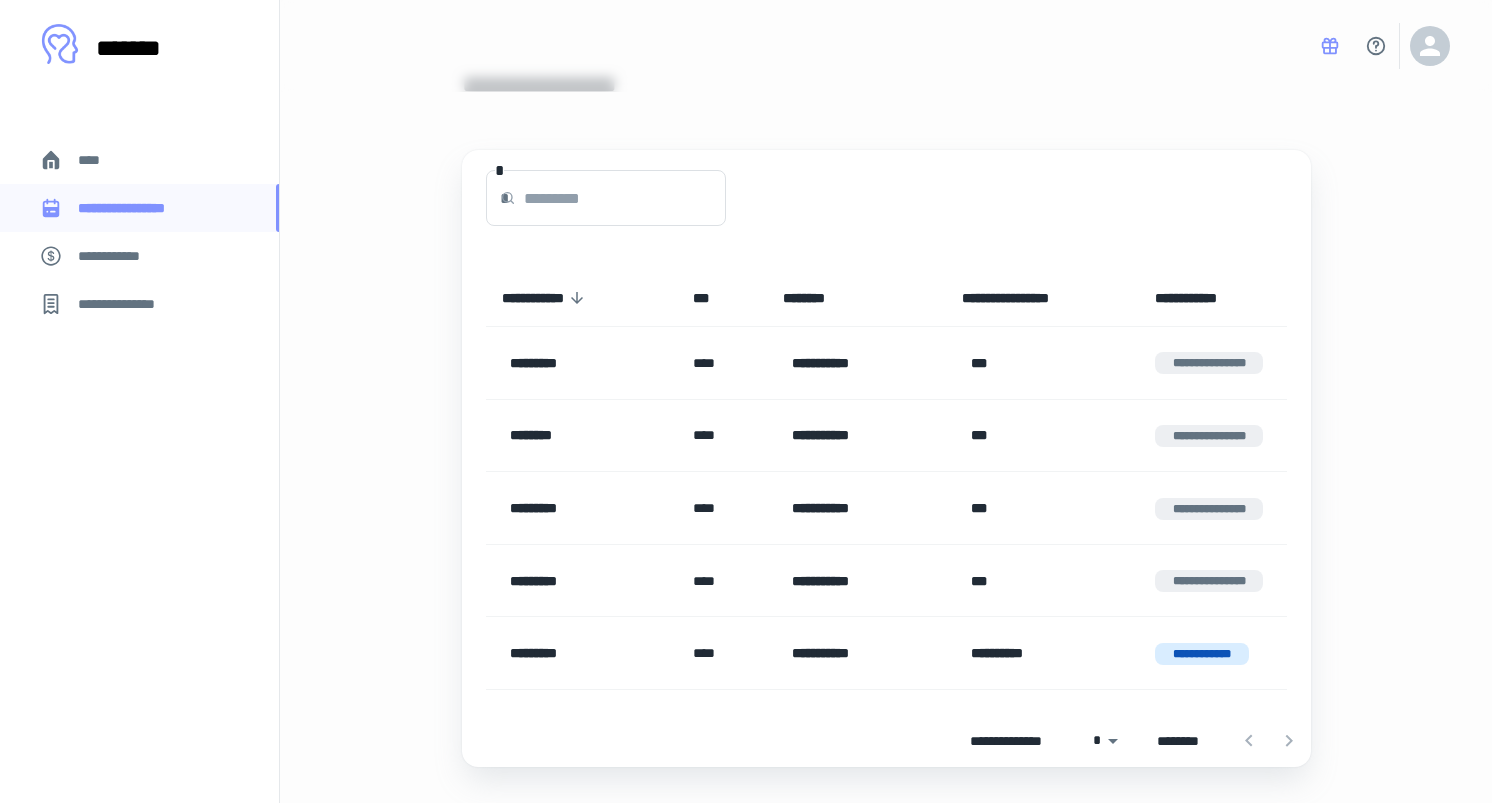 click on "**********" at bounding box center [139, 256] 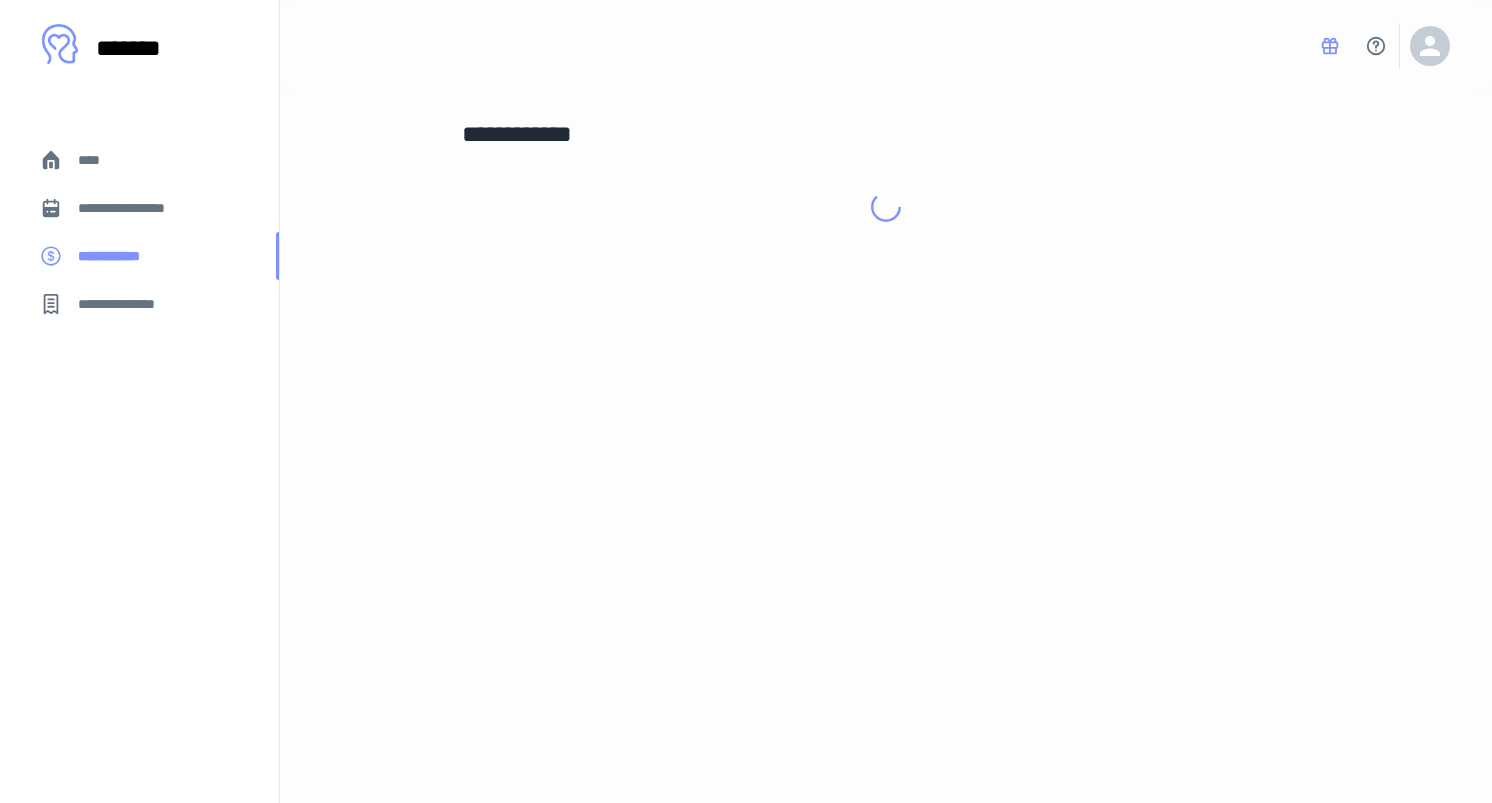 scroll, scrollTop: 0, scrollLeft: 0, axis: both 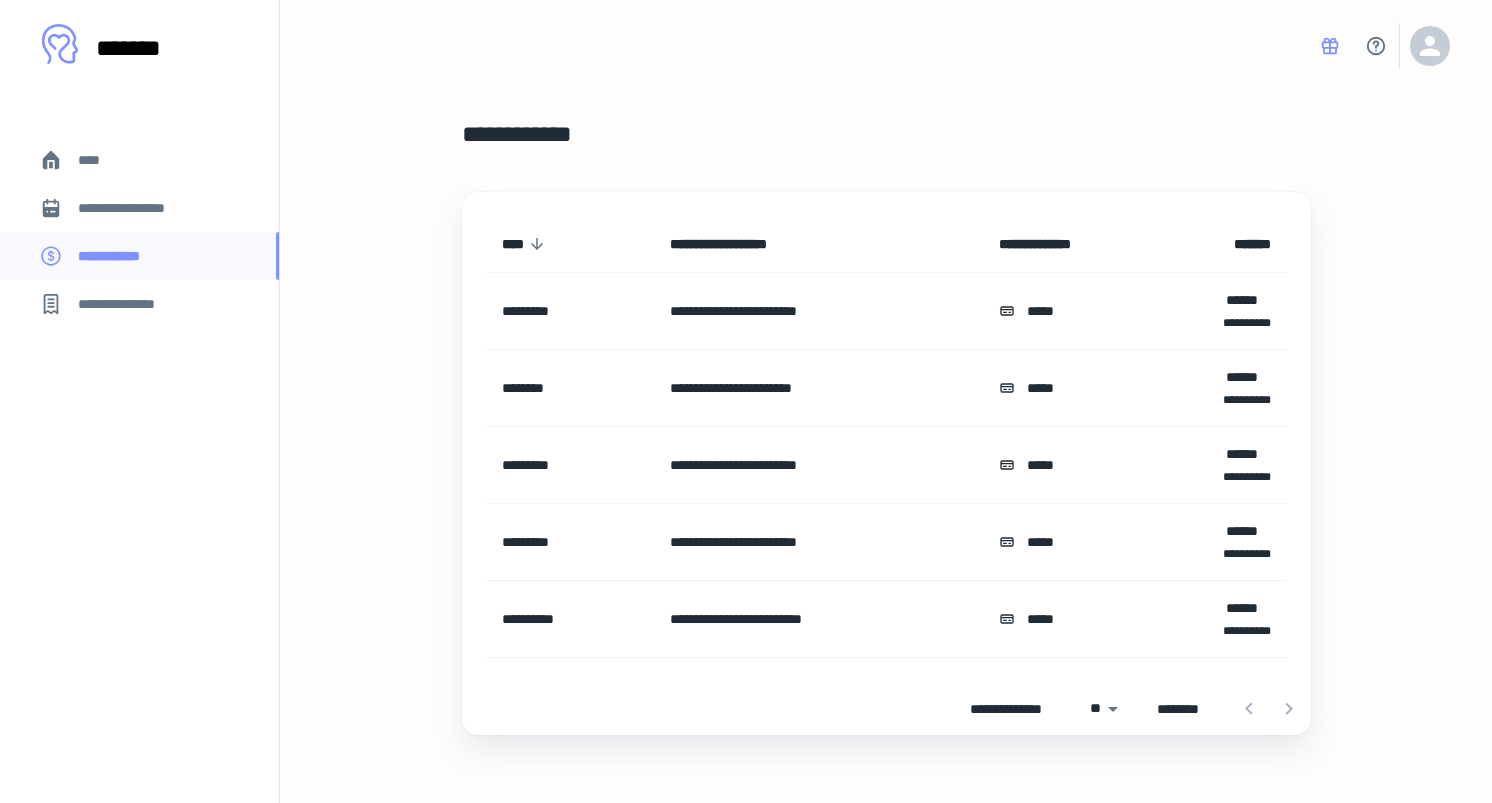 click on "**********" at bounding box center [1214, 311] 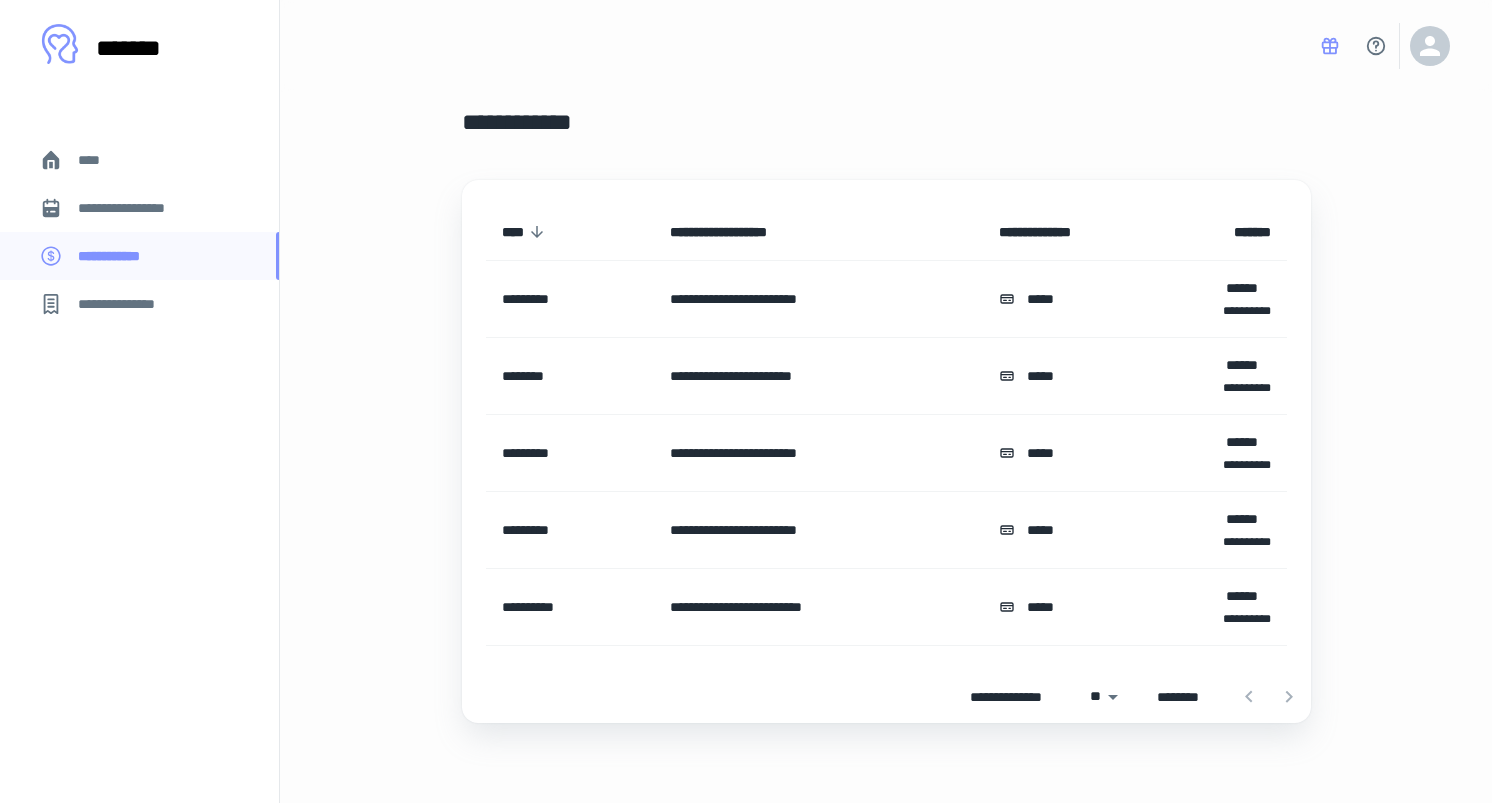 click on "* ****" at bounding box center [1047, 607] 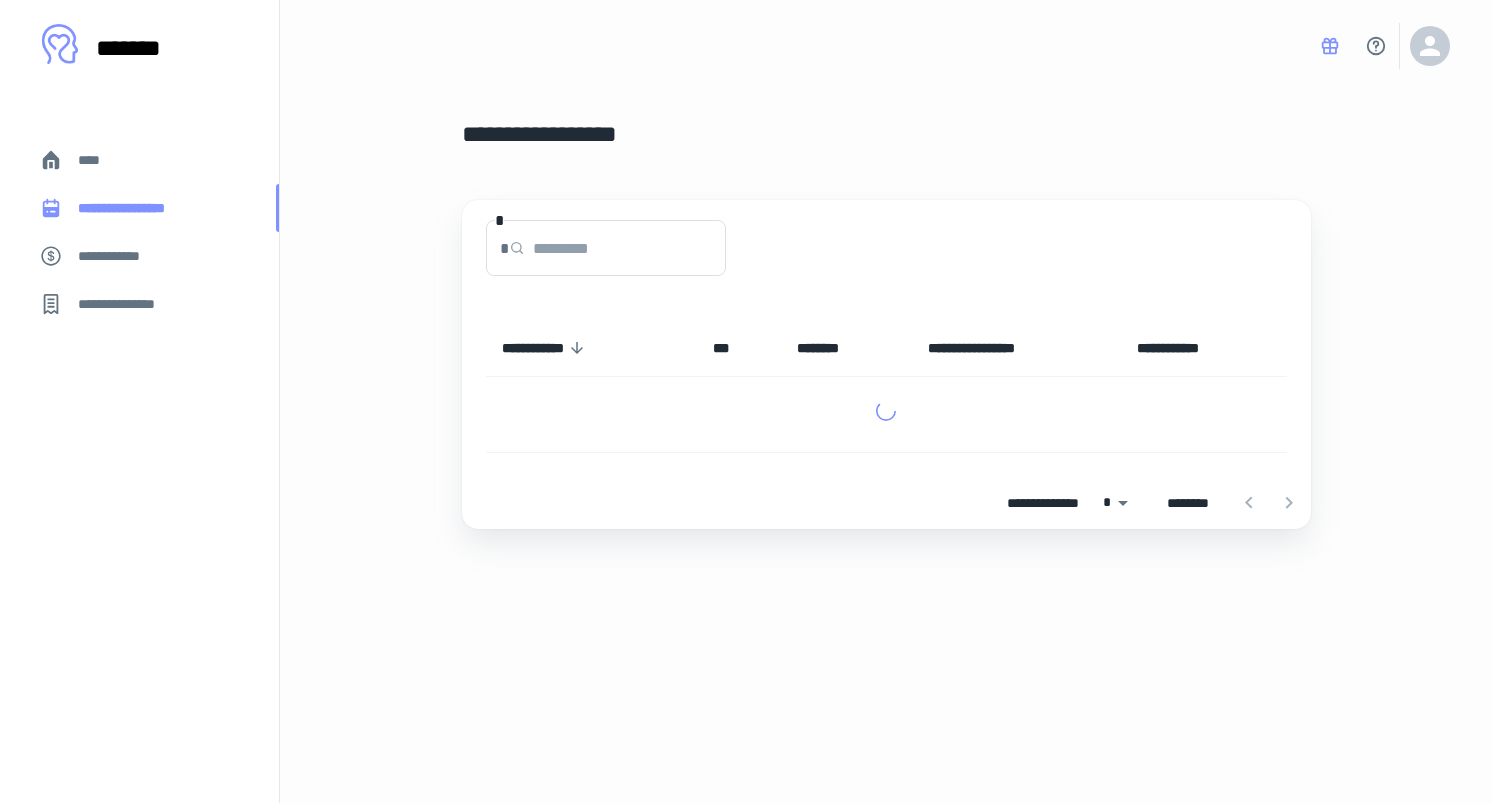 scroll, scrollTop: 0, scrollLeft: 0, axis: both 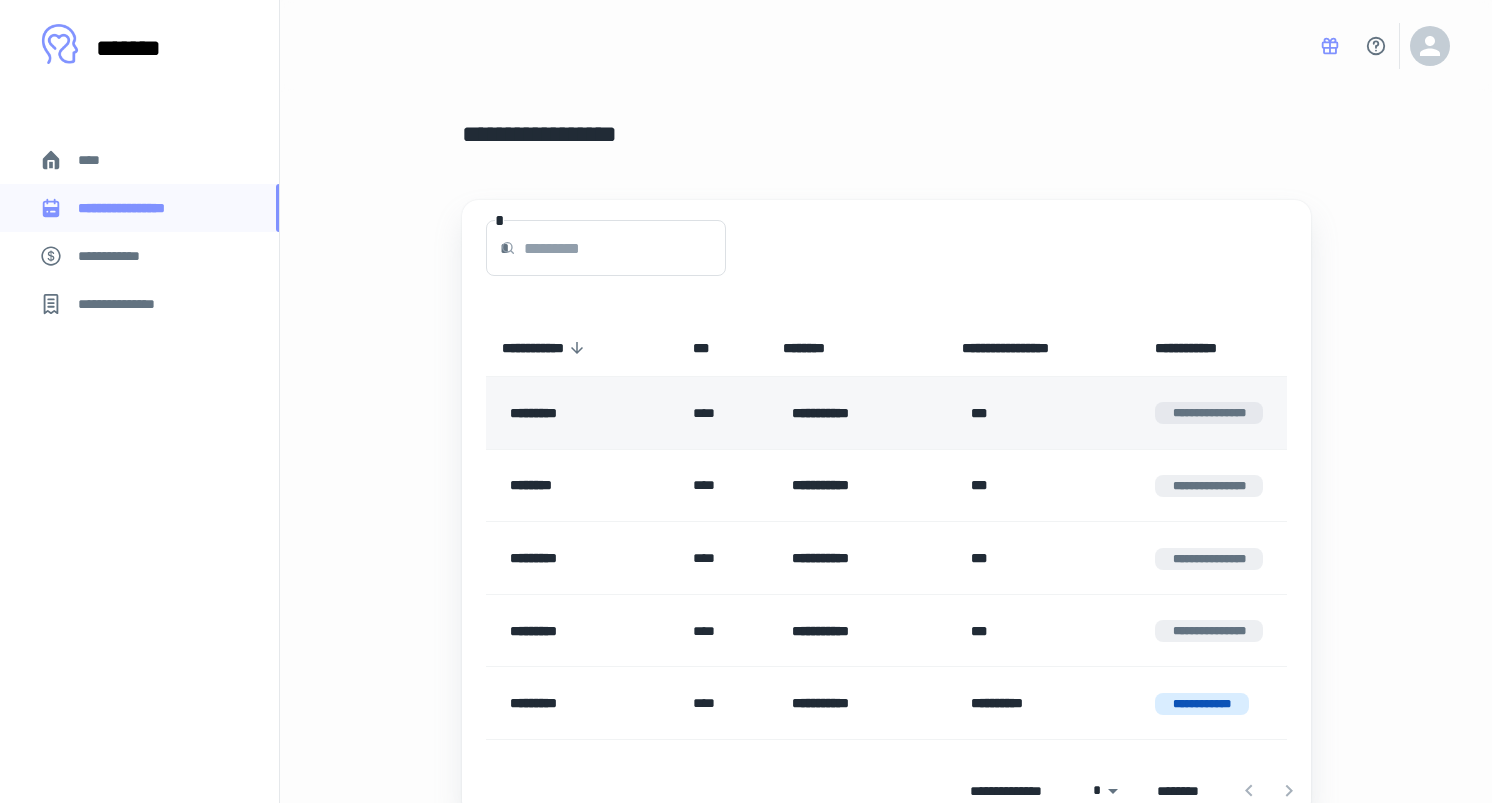 click on "*********" at bounding box center [577, 413] 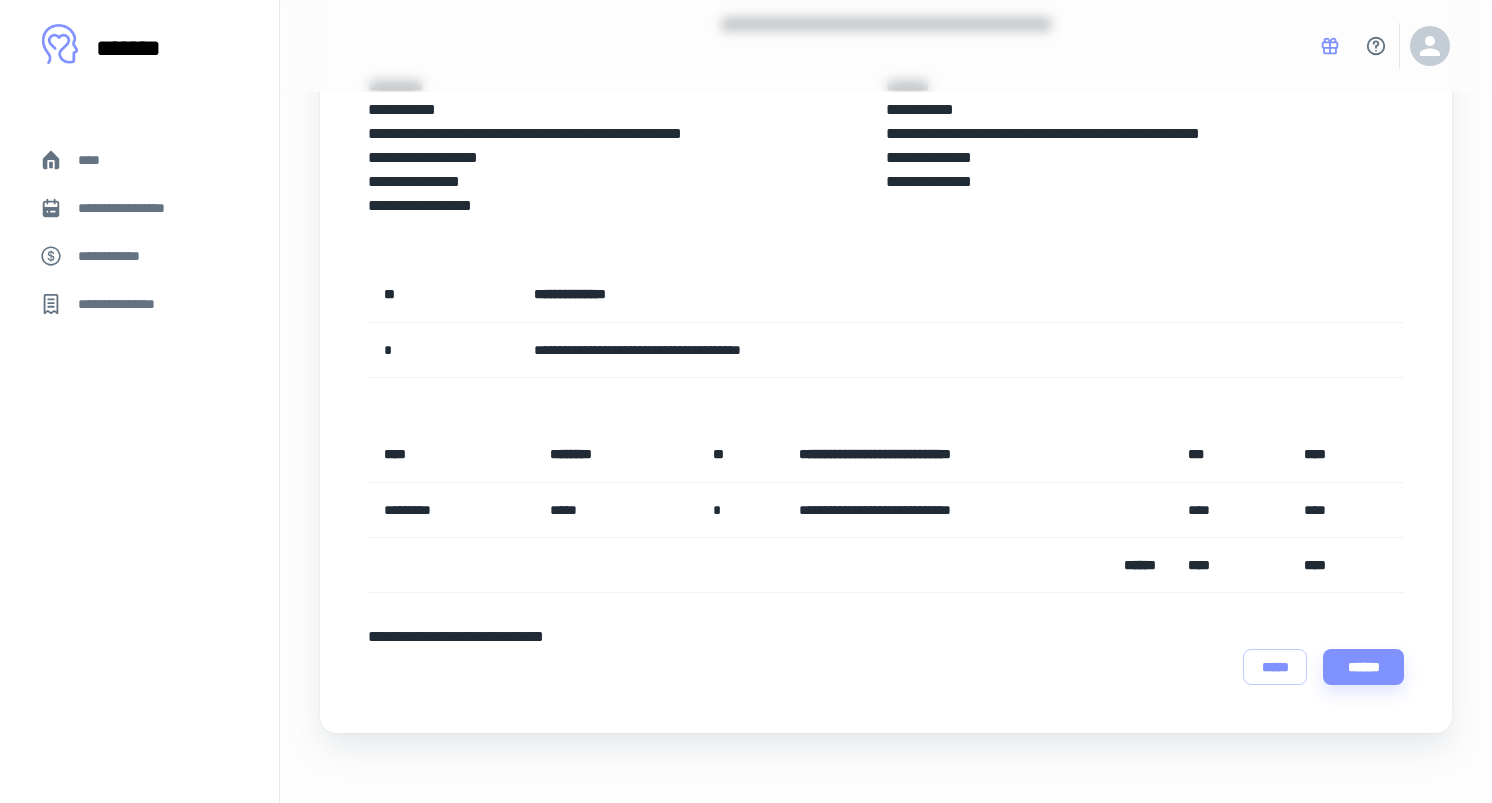 scroll, scrollTop: 168, scrollLeft: 0, axis: vertical 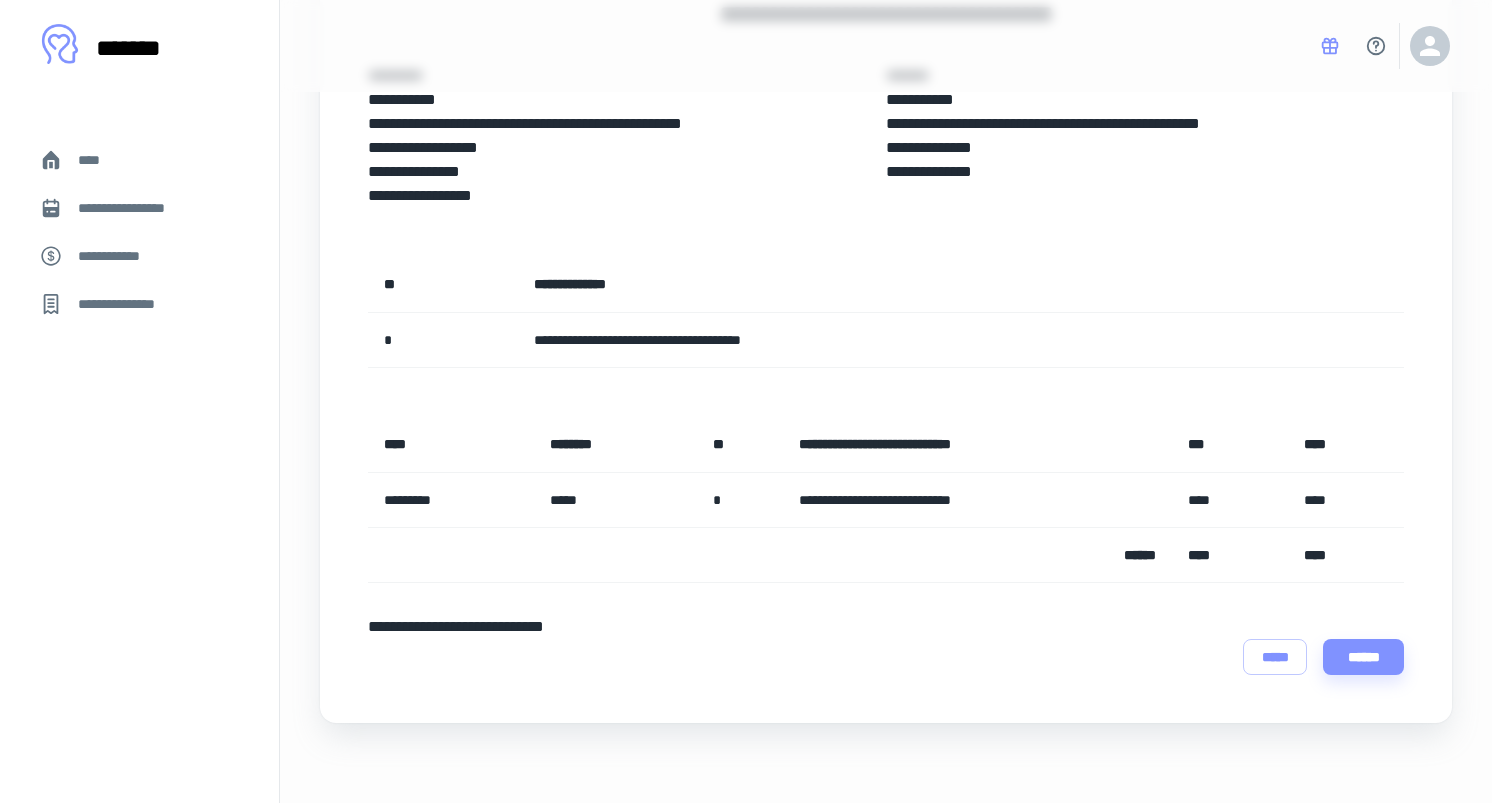 click on "**********" at bounding box center [886, 627] 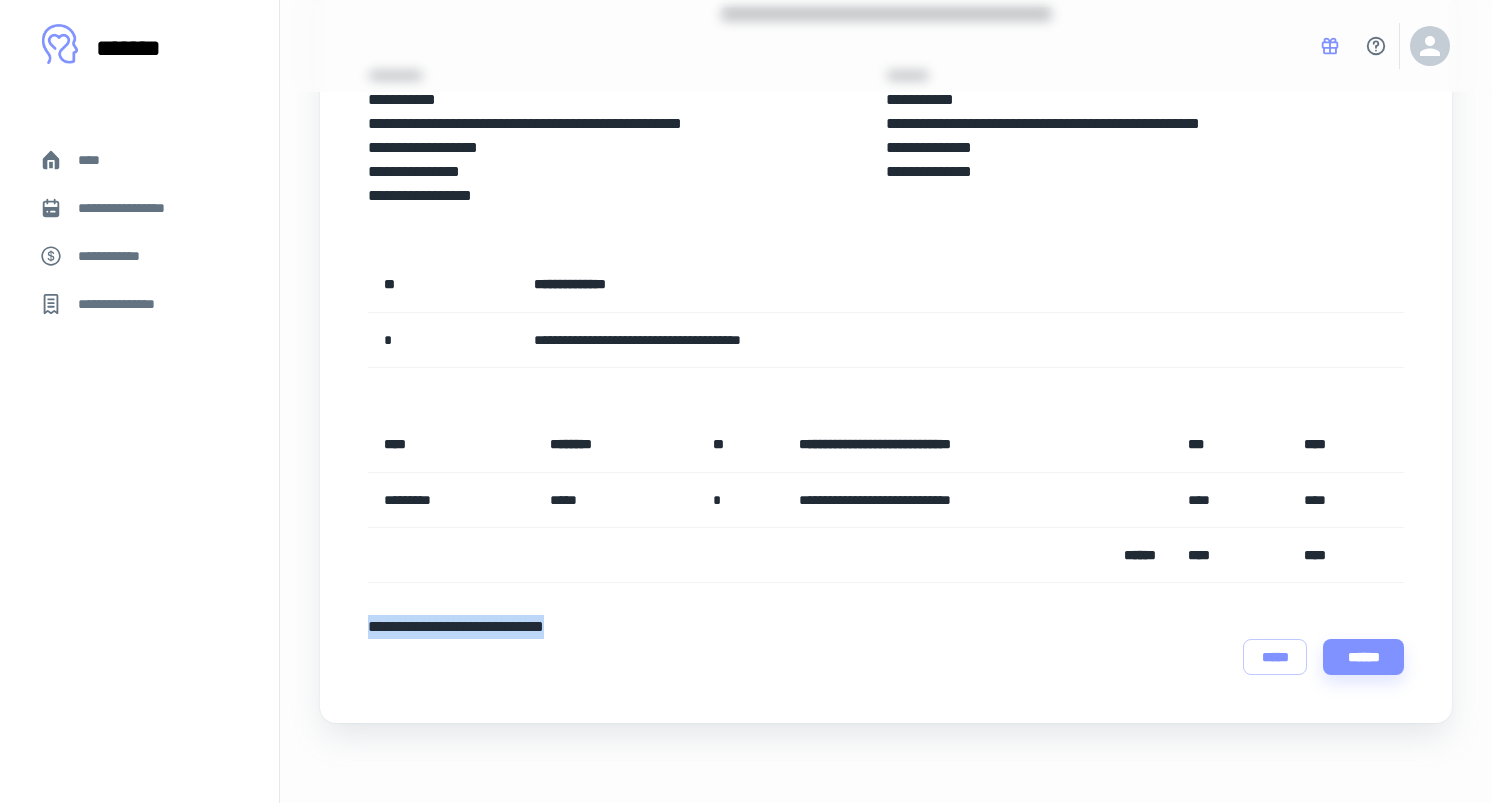 drag, startPoint x: 373, startPoint y: 624, endPoint x: 618, endPoint y: 620, distance: 245.03265 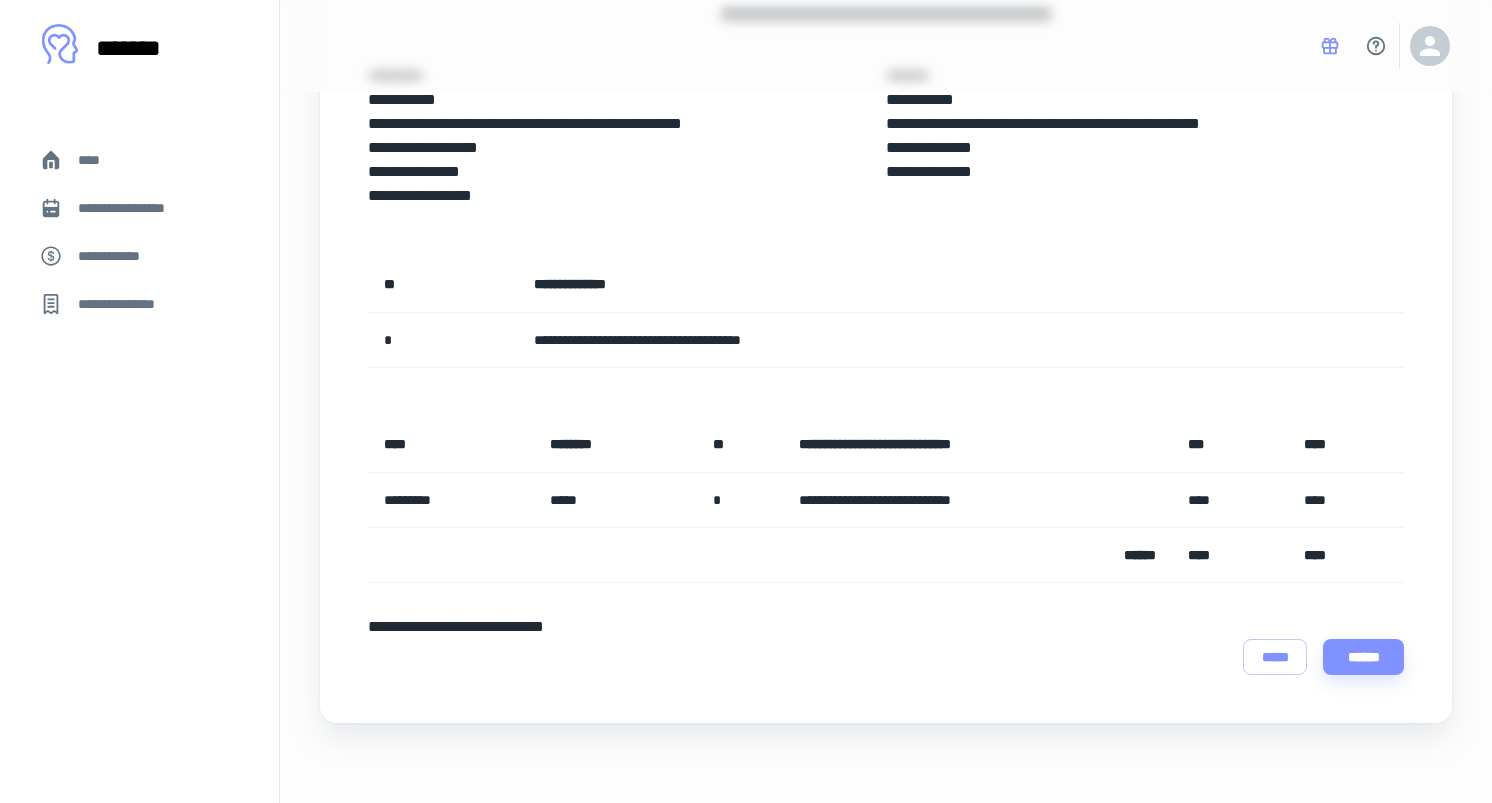 click on "**********" at bounding box center (886, 627) 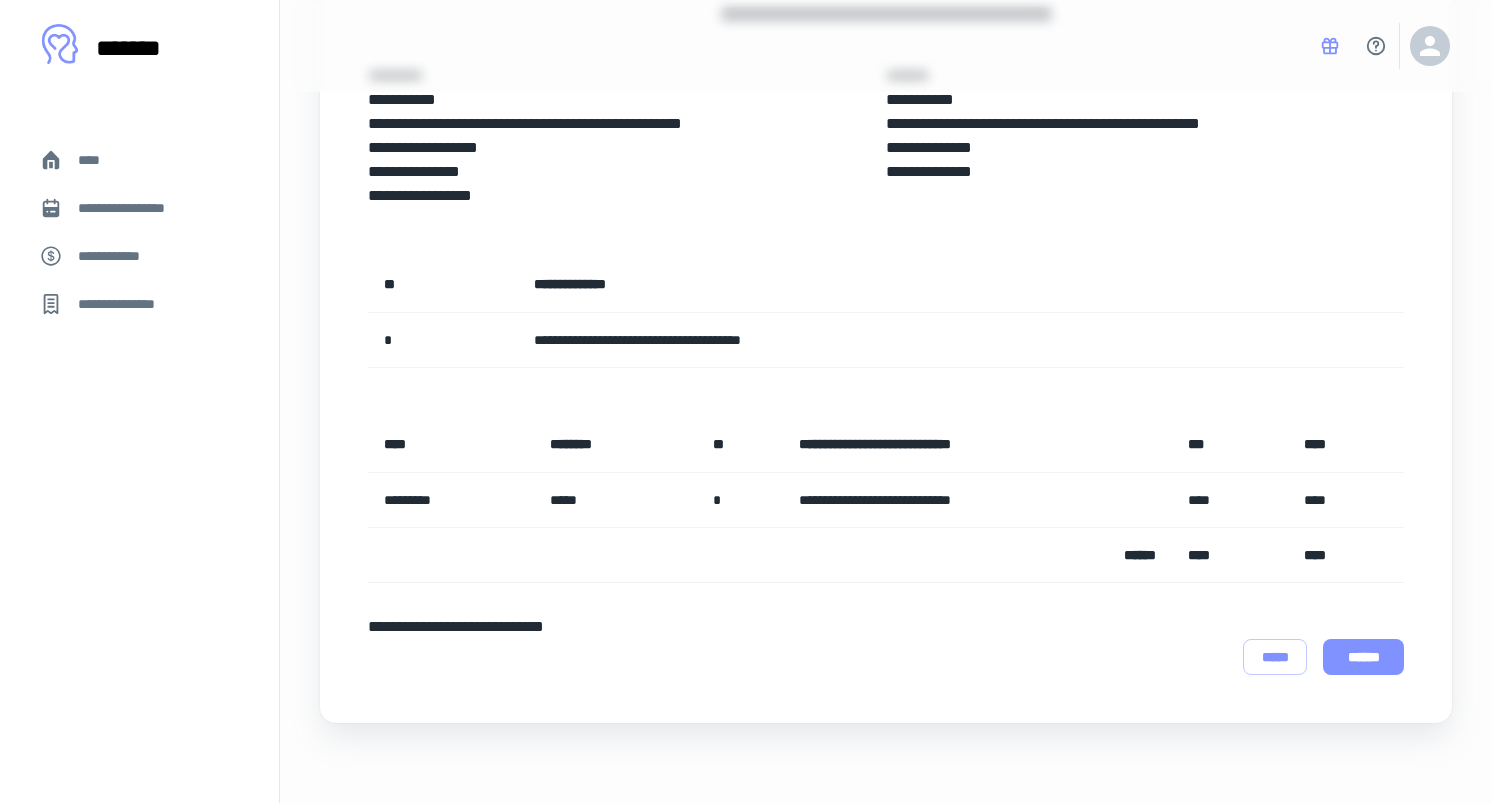 click on "******" at bounding box center (1363, 657) 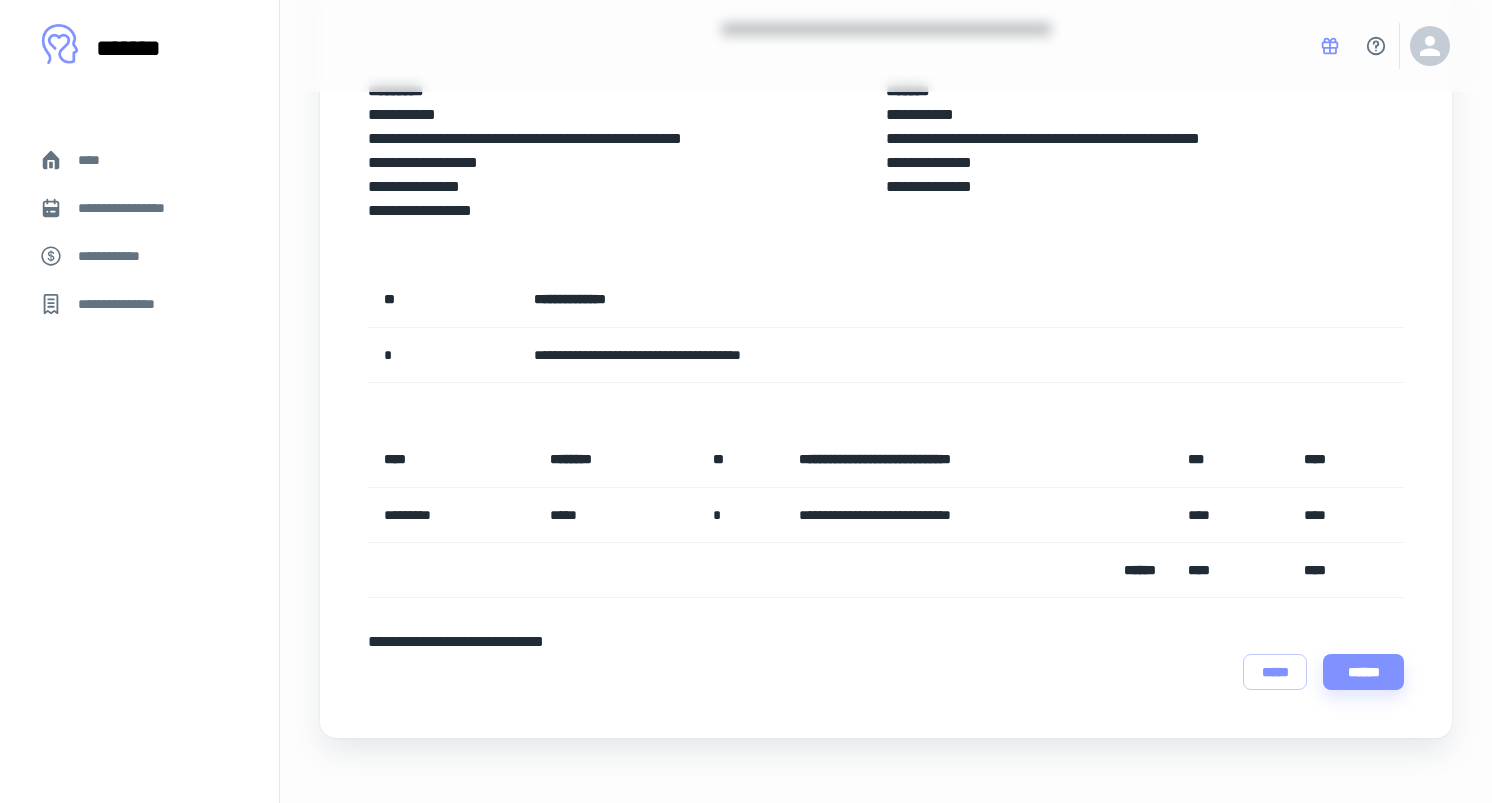 scroll, scrollTop: 168, scrollLeft: 0, axis: vertical 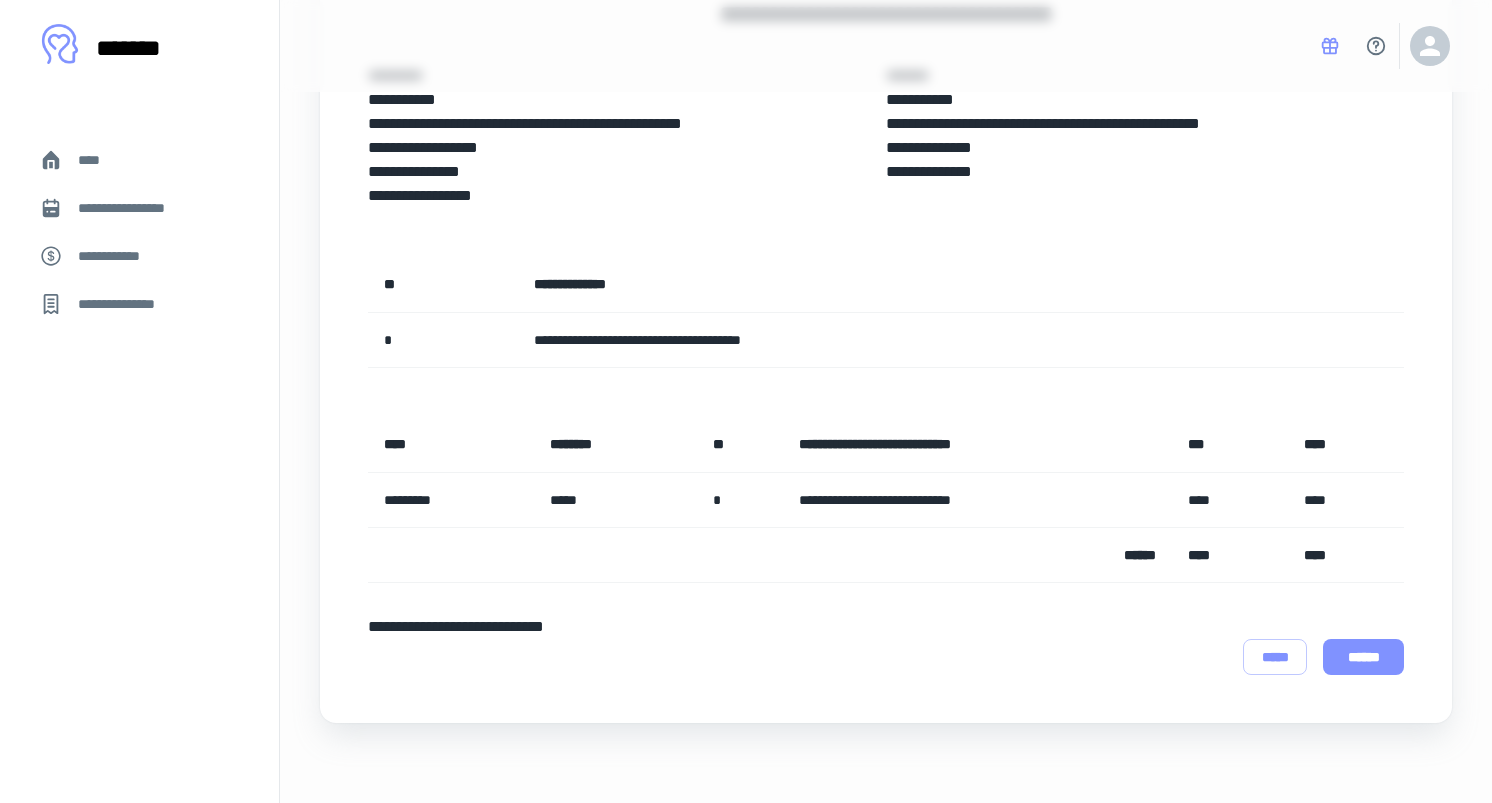 click on "******" at bounding box center [1363, 657] 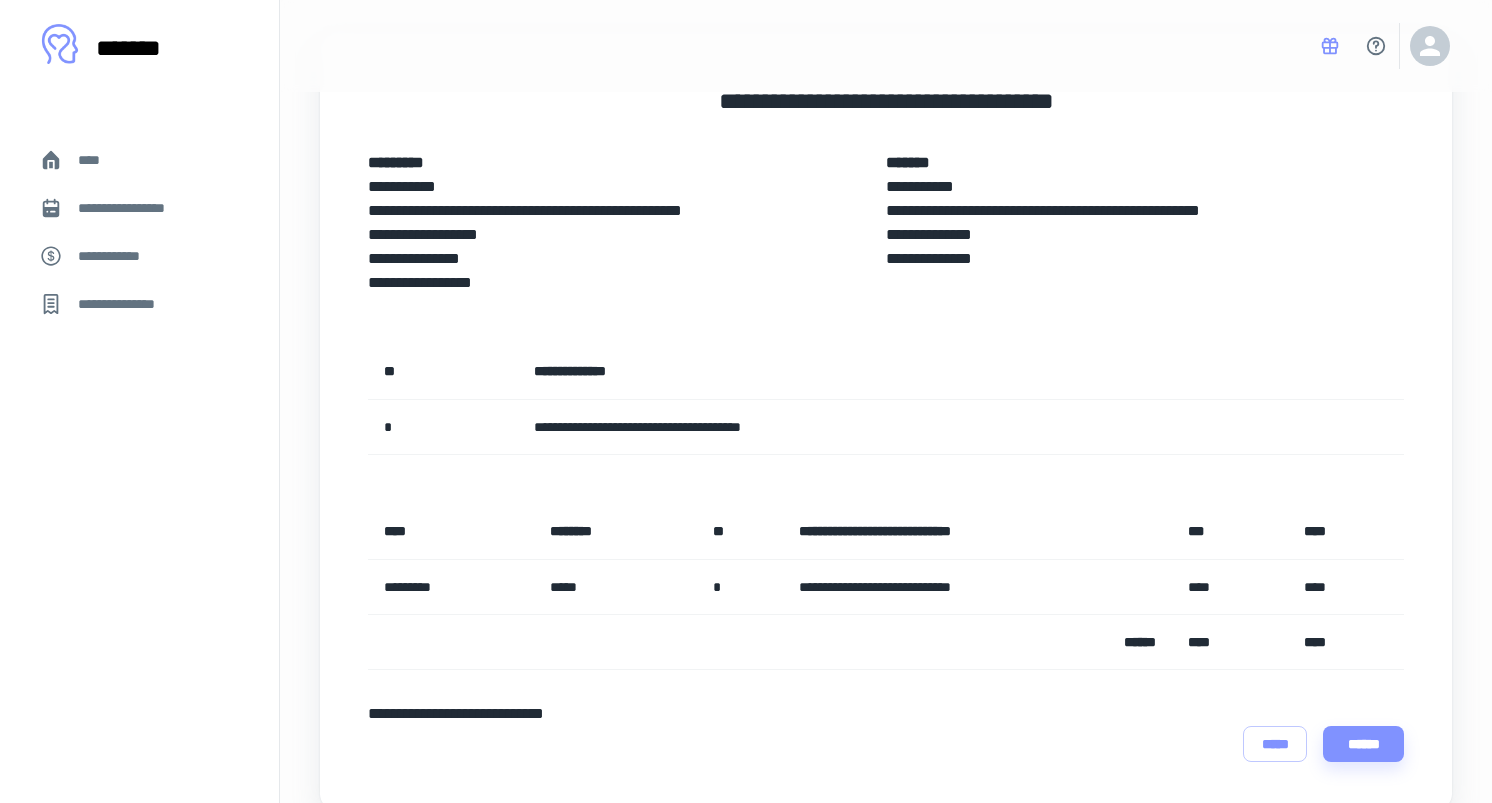 scroll, scrollTop: 93, scrollLeft: 0, axis: vertical 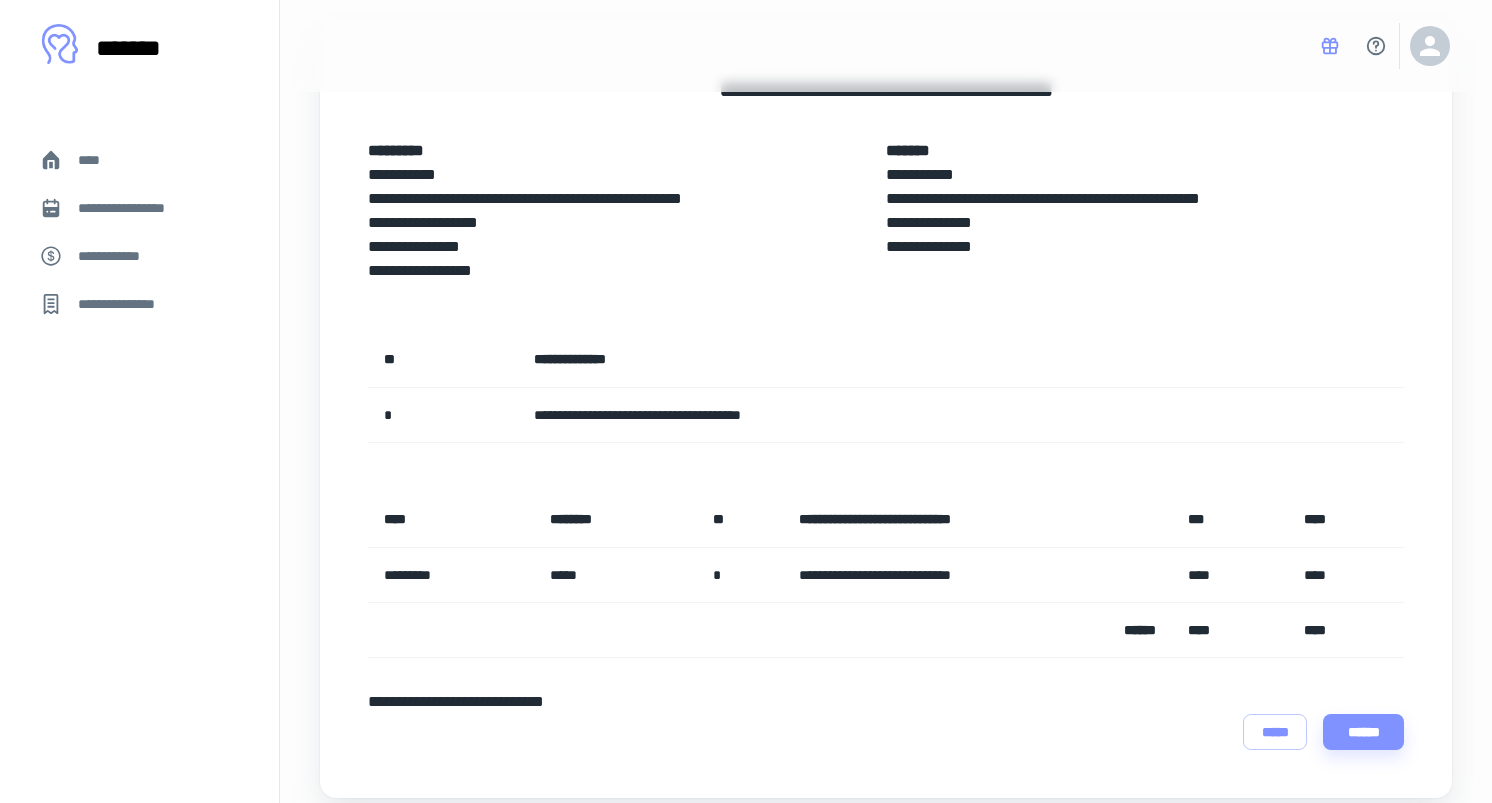 click on "**********" at bounding box center [139, 256] 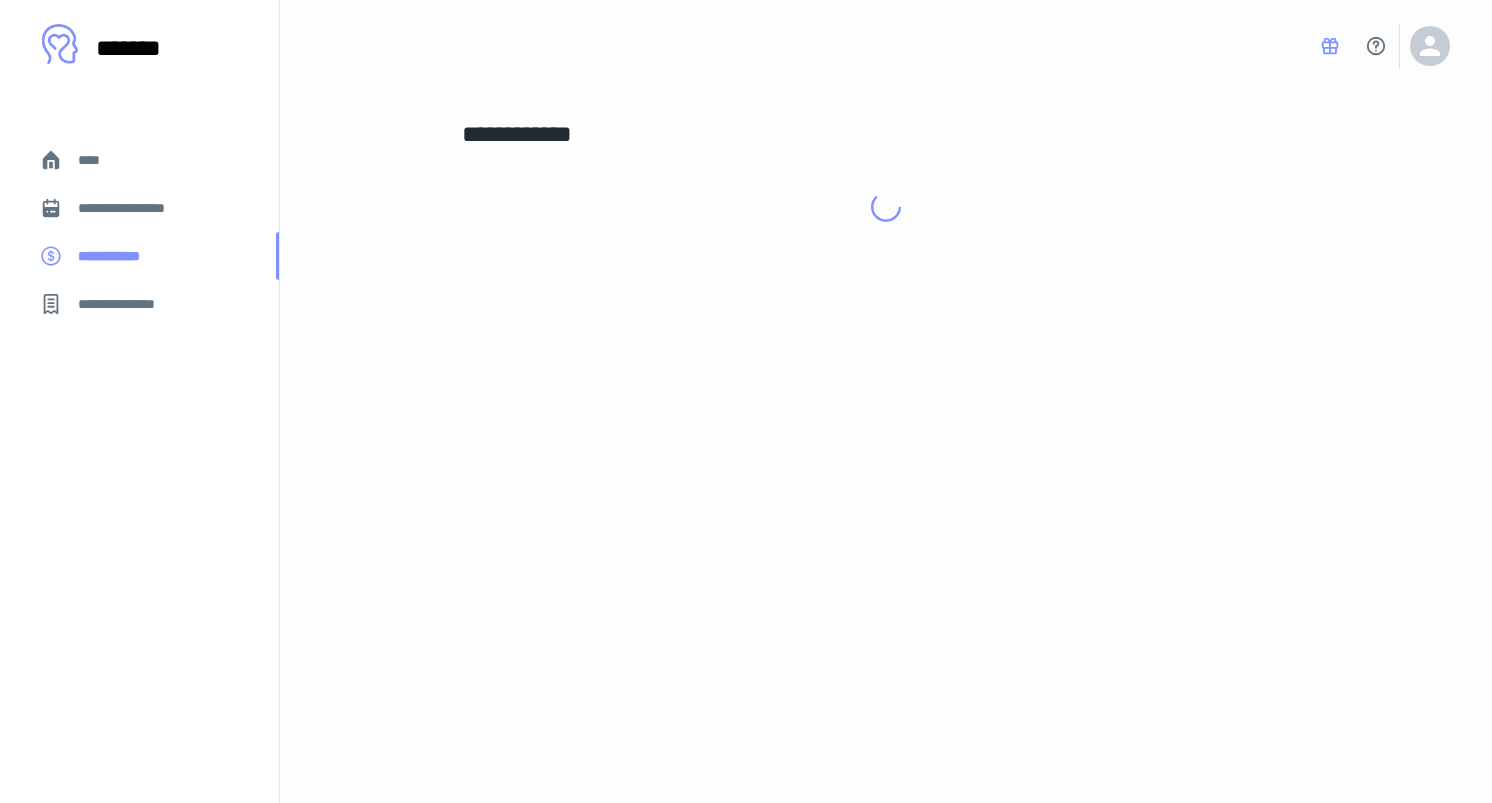 scroll, scrollTop: 0, scrollLeft: 0, axis: both 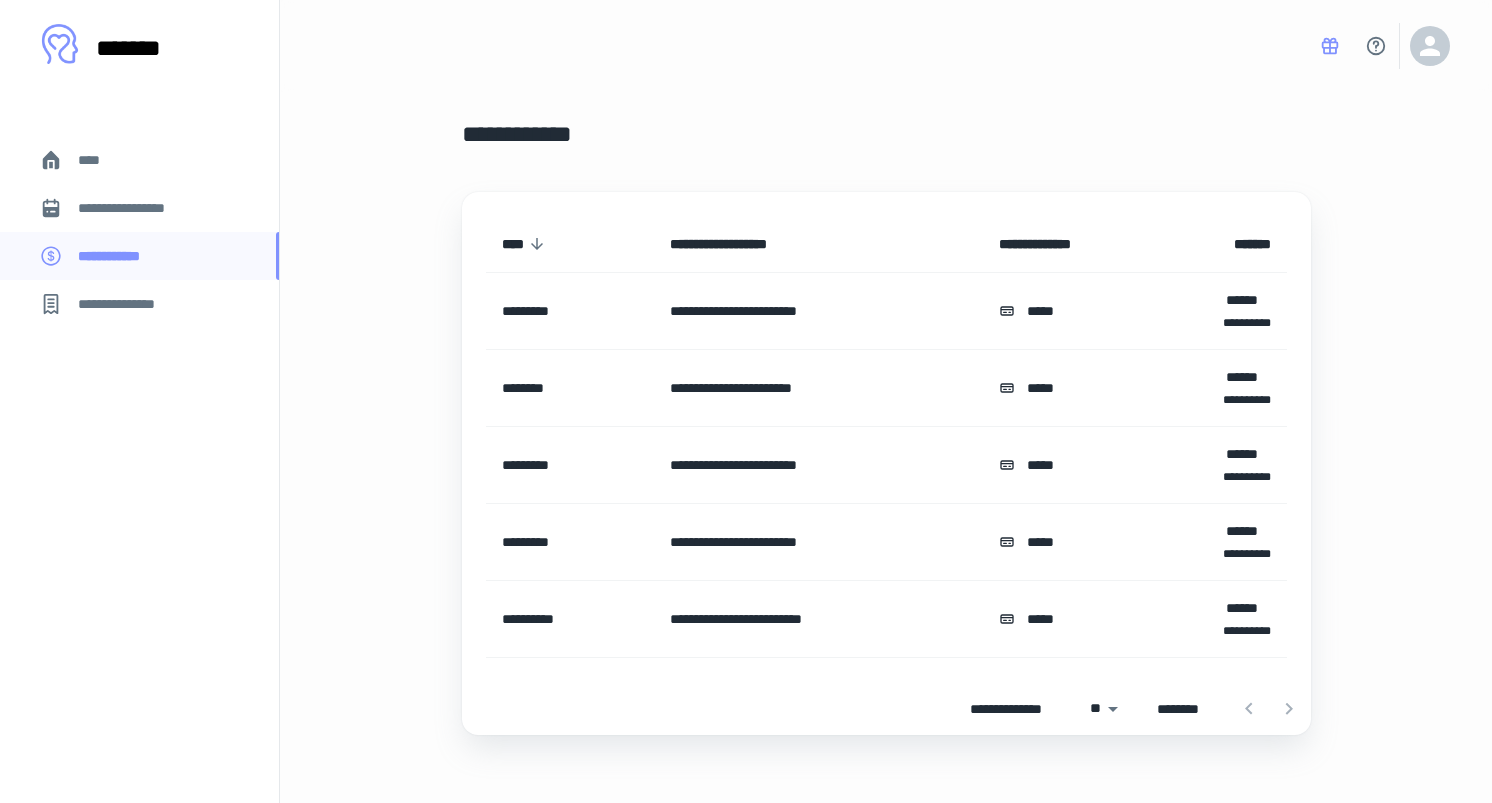 click on "* ****" at bounding box center [1061, 311] 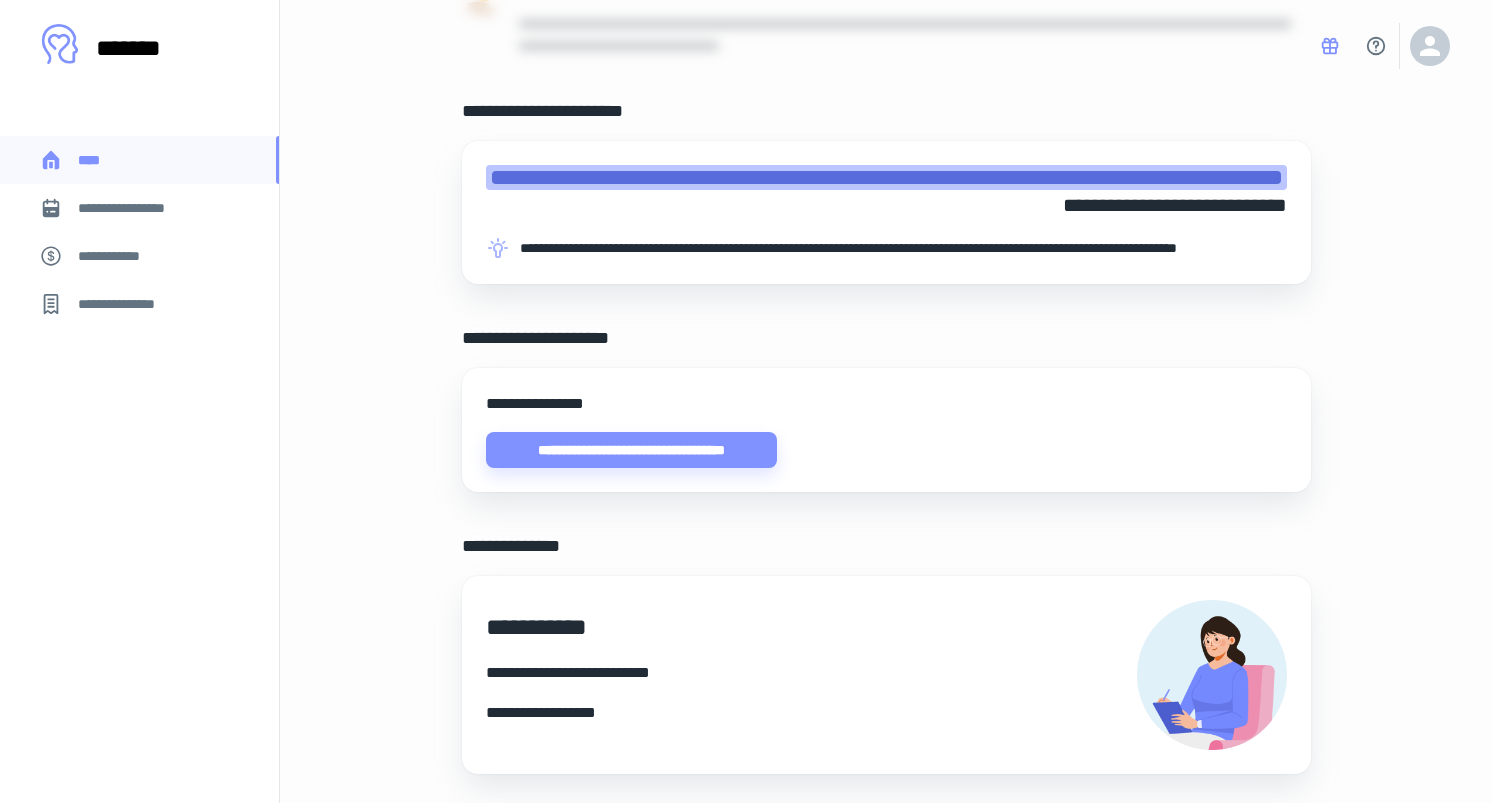 scroll, scrollTop: 427, scrollLeft: 0, axis: vertical 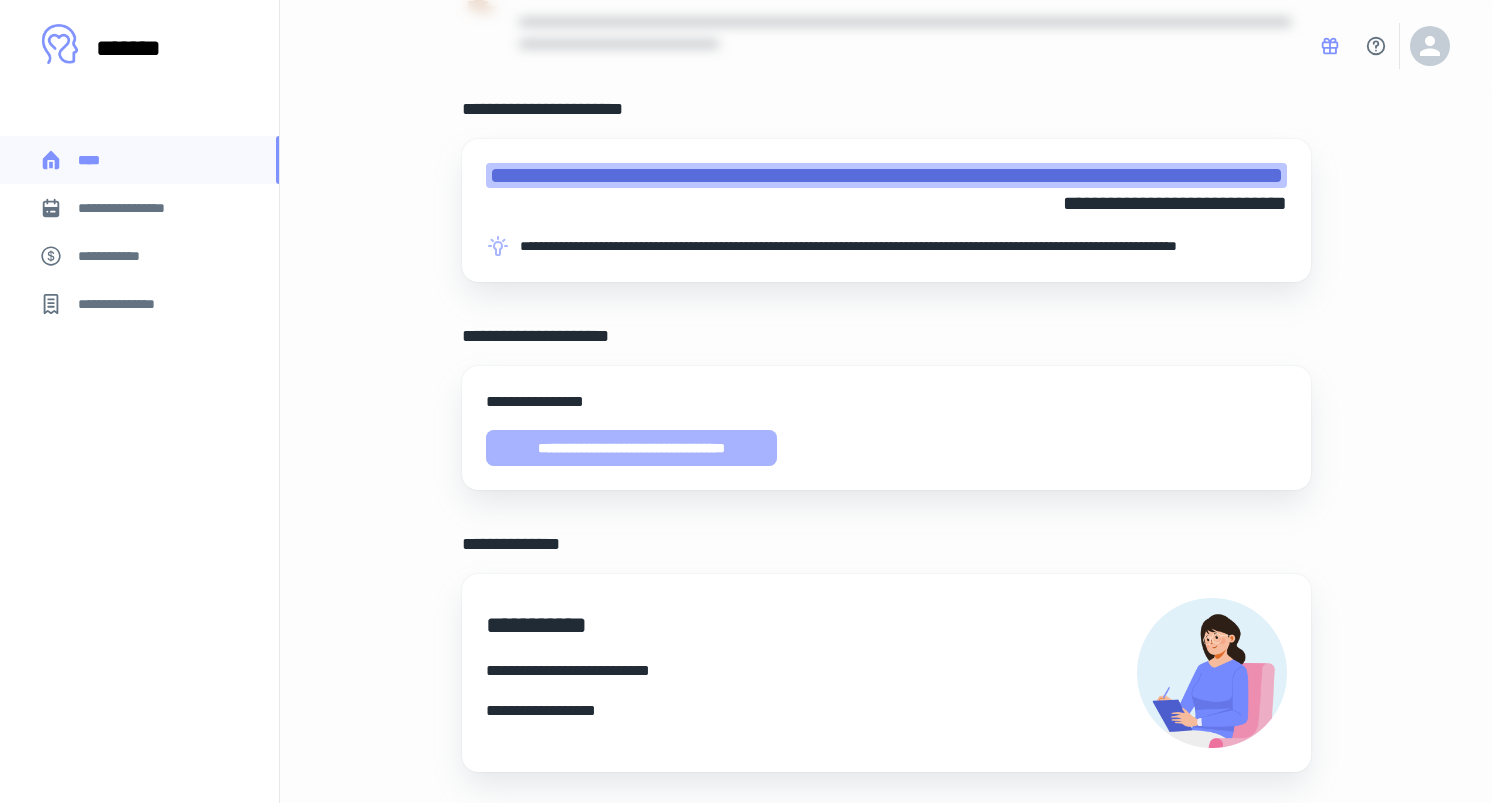 click on "**********" at bounding box center (632, 448) 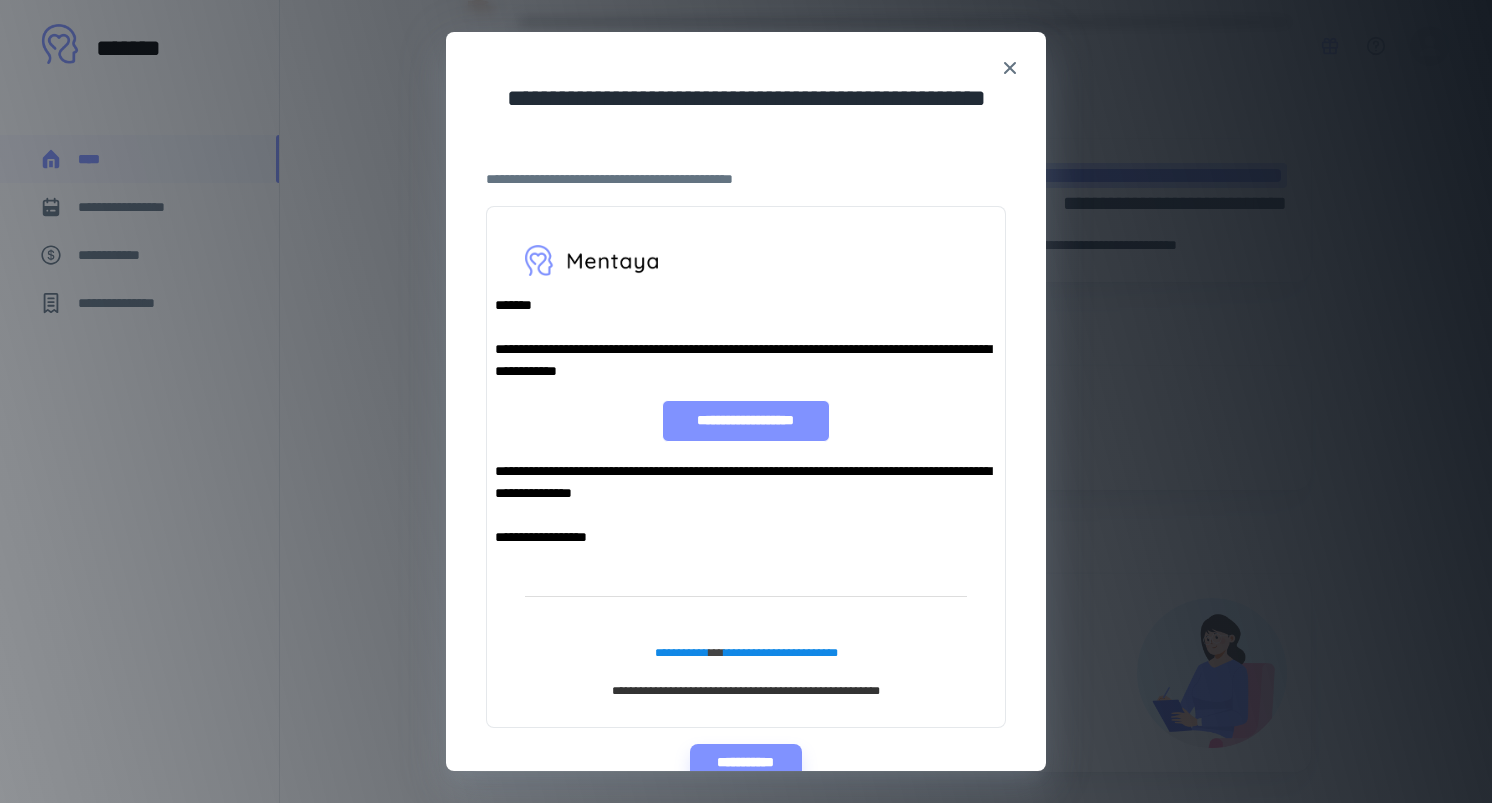 click on "**********" at bounding box center [745, 421] 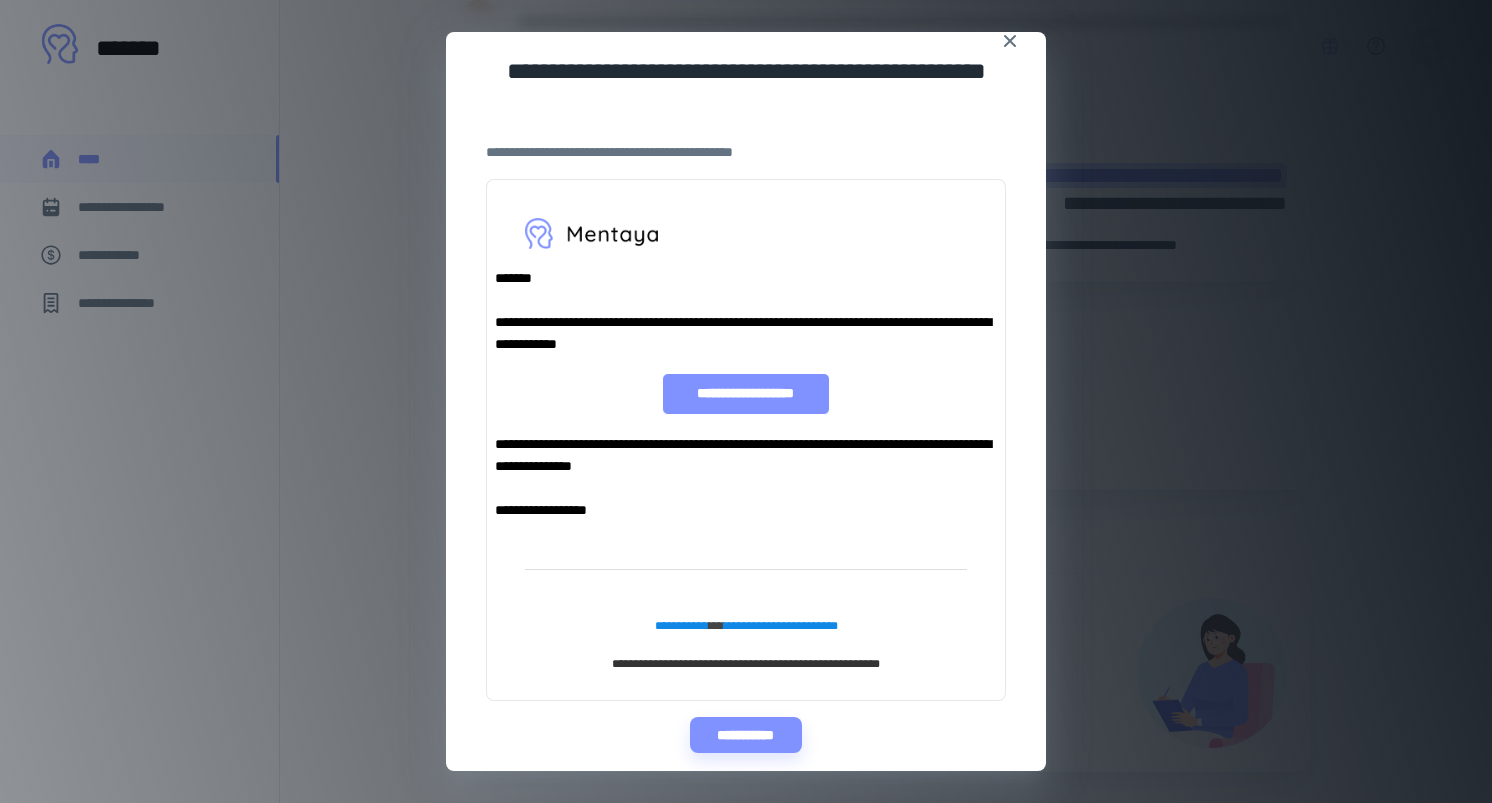scroll, scrollTop: 45, scrollLeft: 0, axis: vertical 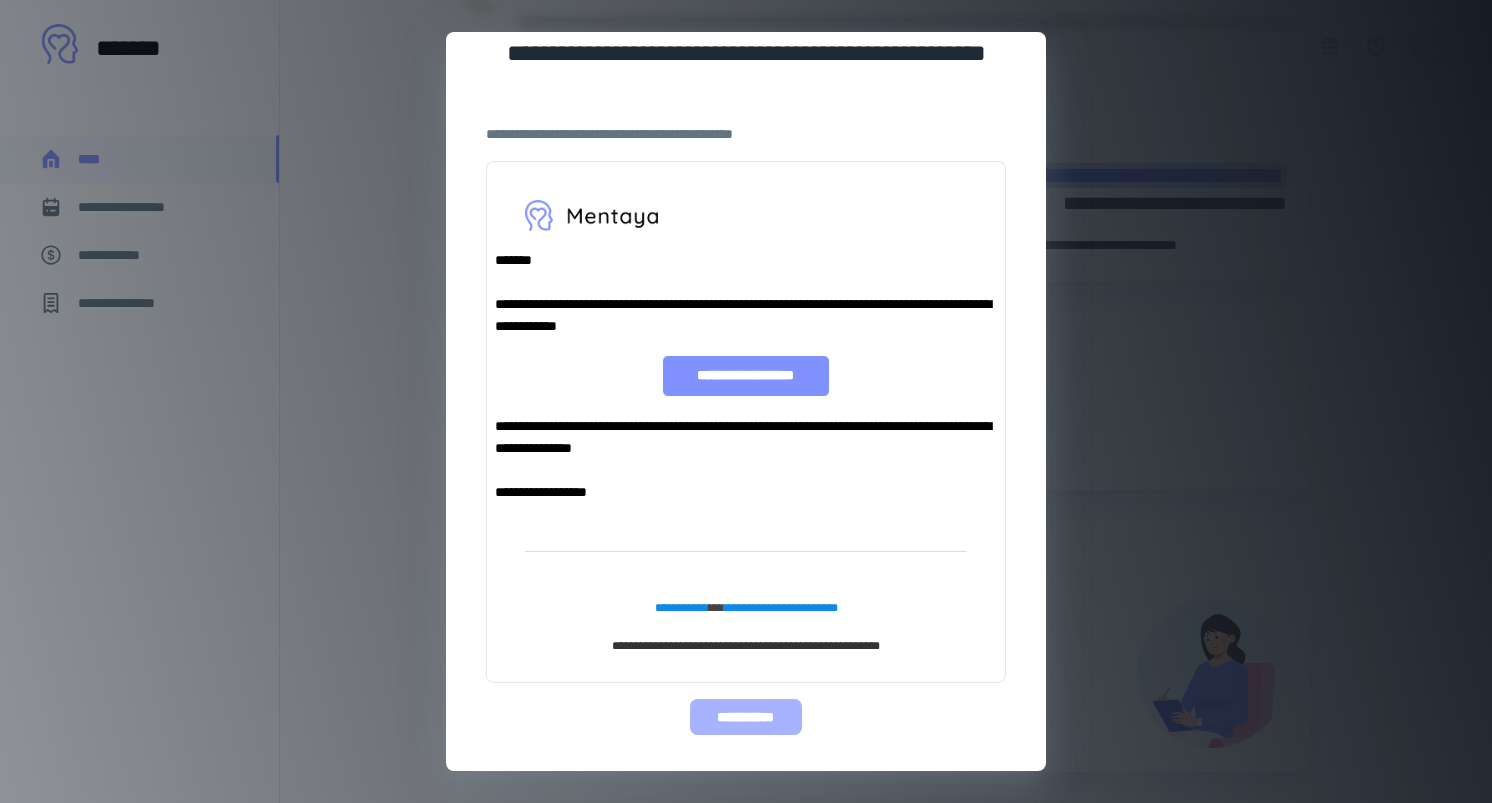 click on "**********" at bounding box center (745, 717) 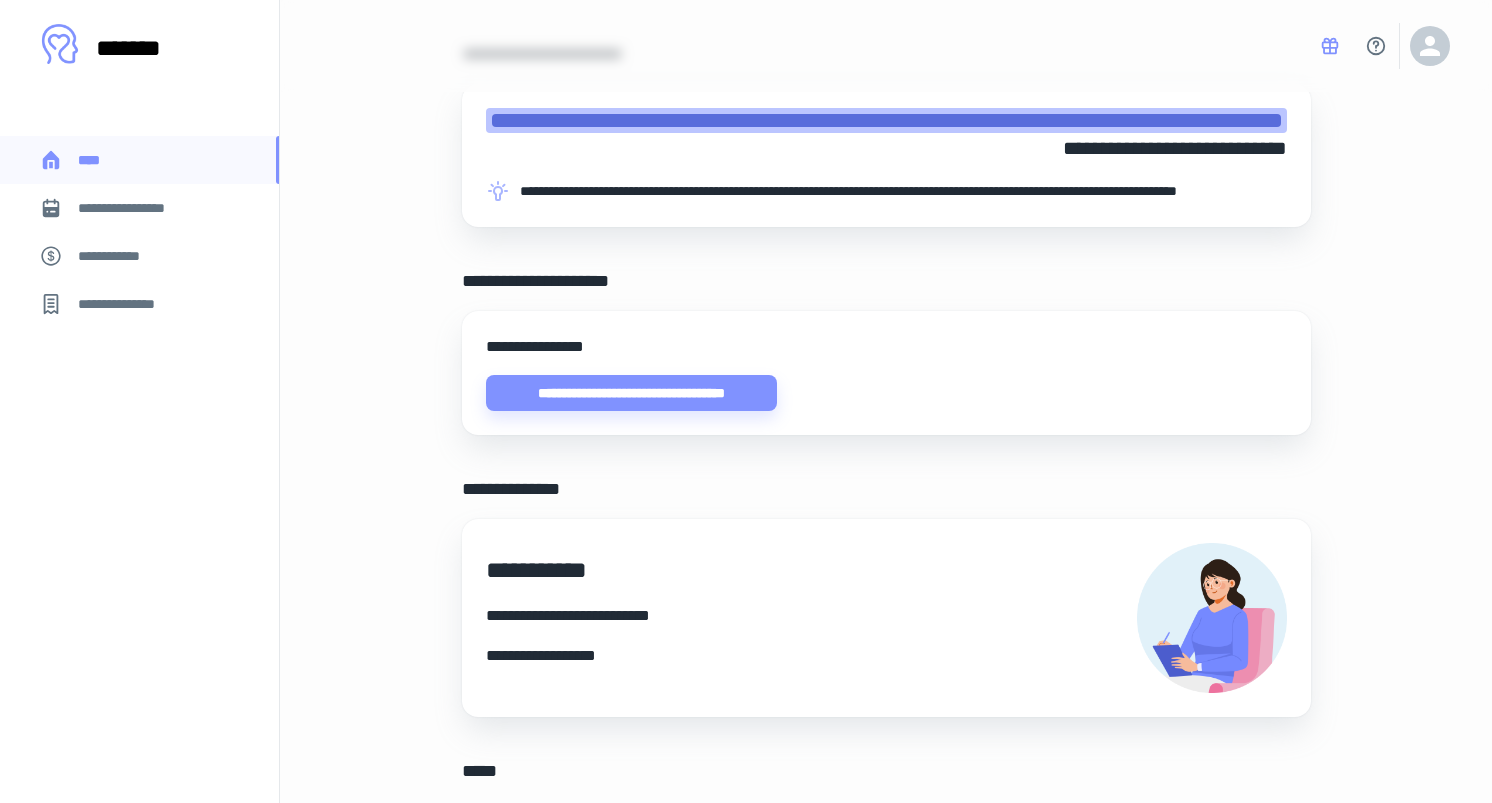 scroll, scrollTop: 0, scrollLeft: 0, axis: both 